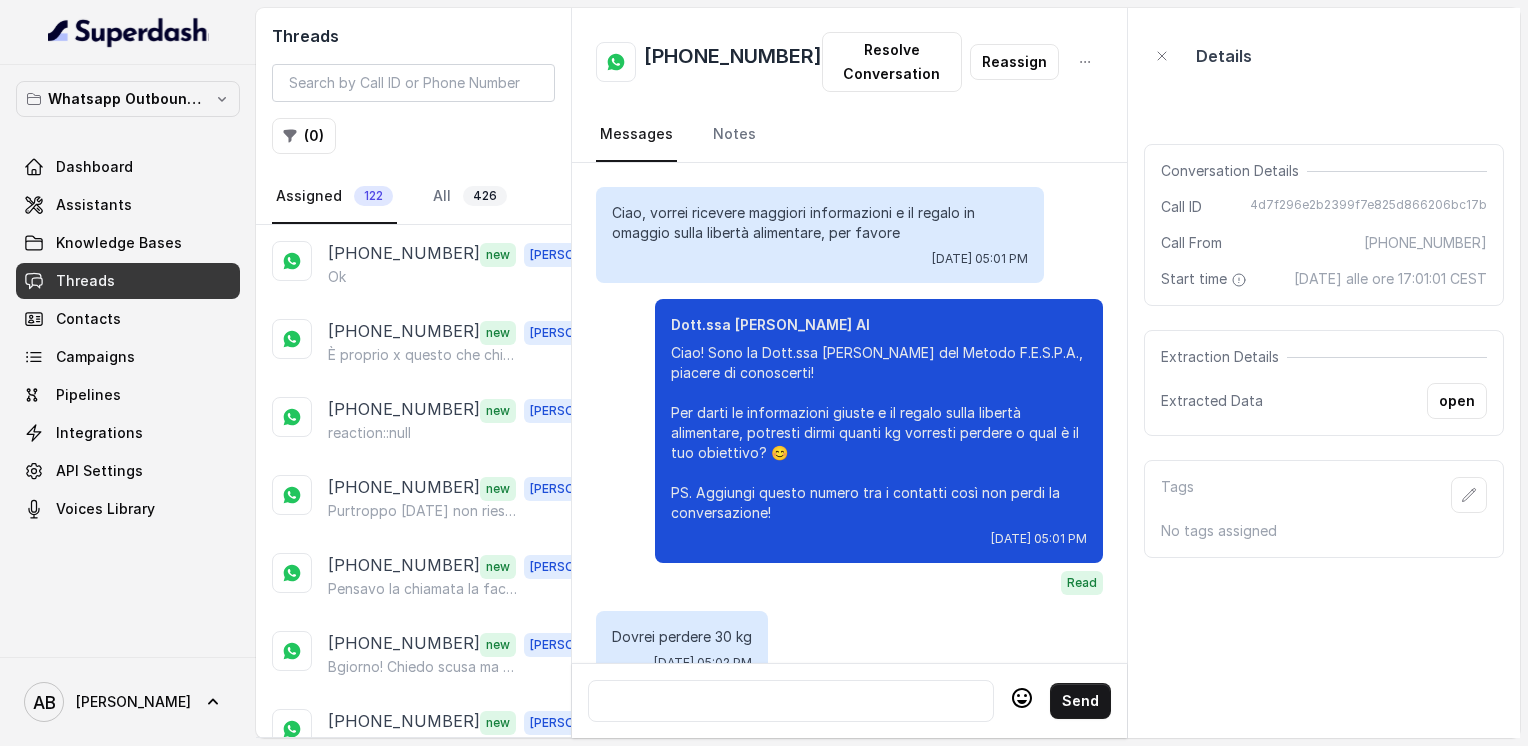 scroll, scrollTop: 0, scrollLeft: 0, axis: both 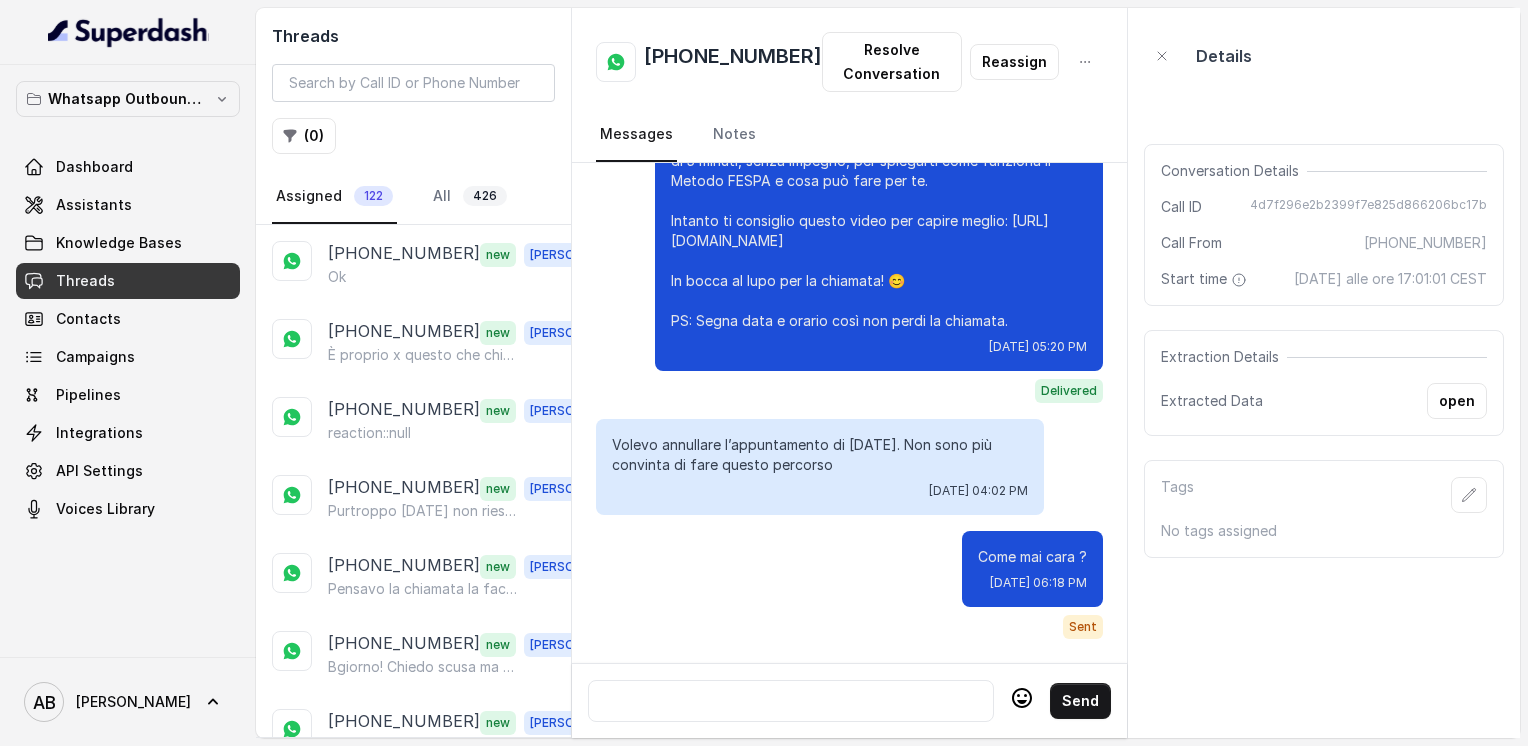 click on "[PHONE_NUMBER]" at bounding box center [733, 62] 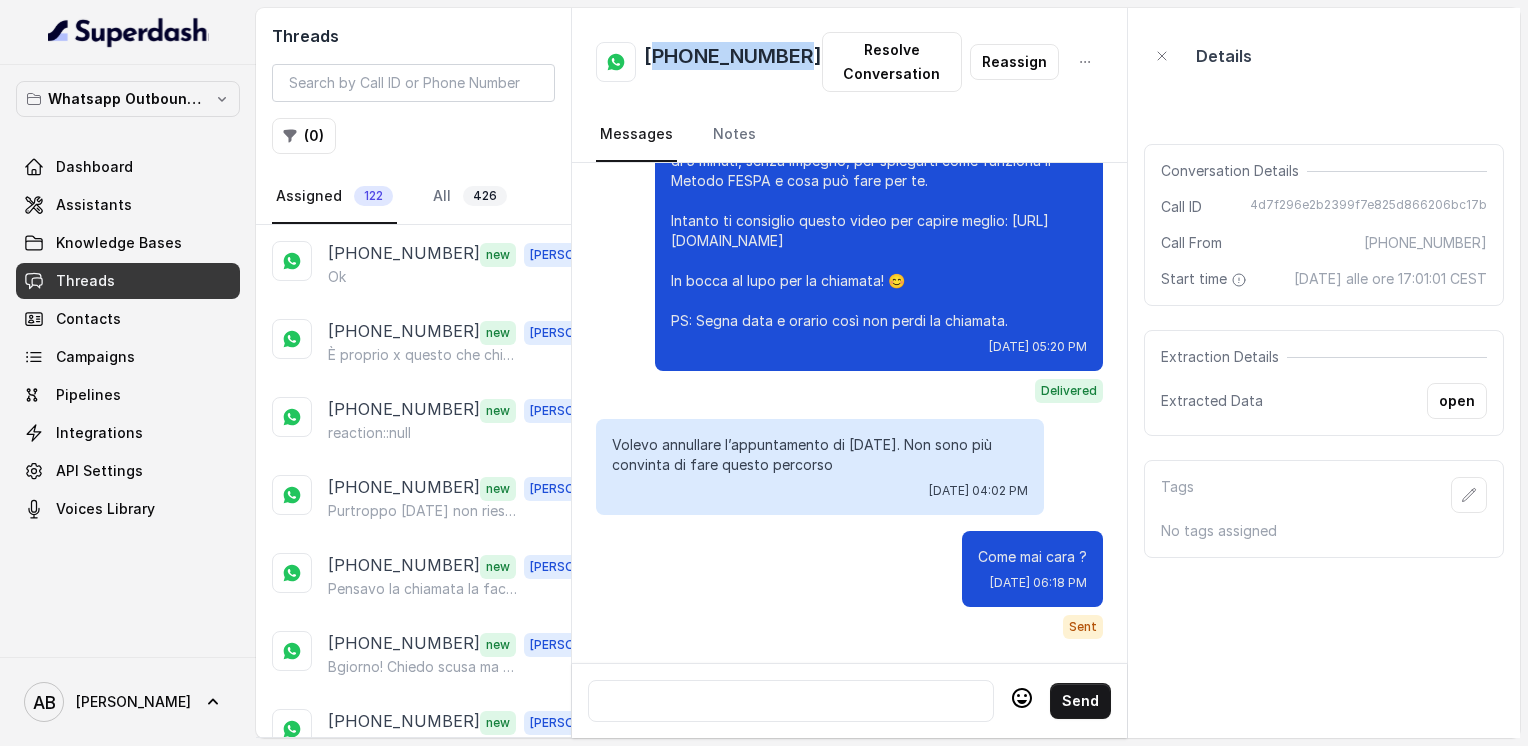 click on "[PHONE_NUMBER]" at bounding box center [733, 62] 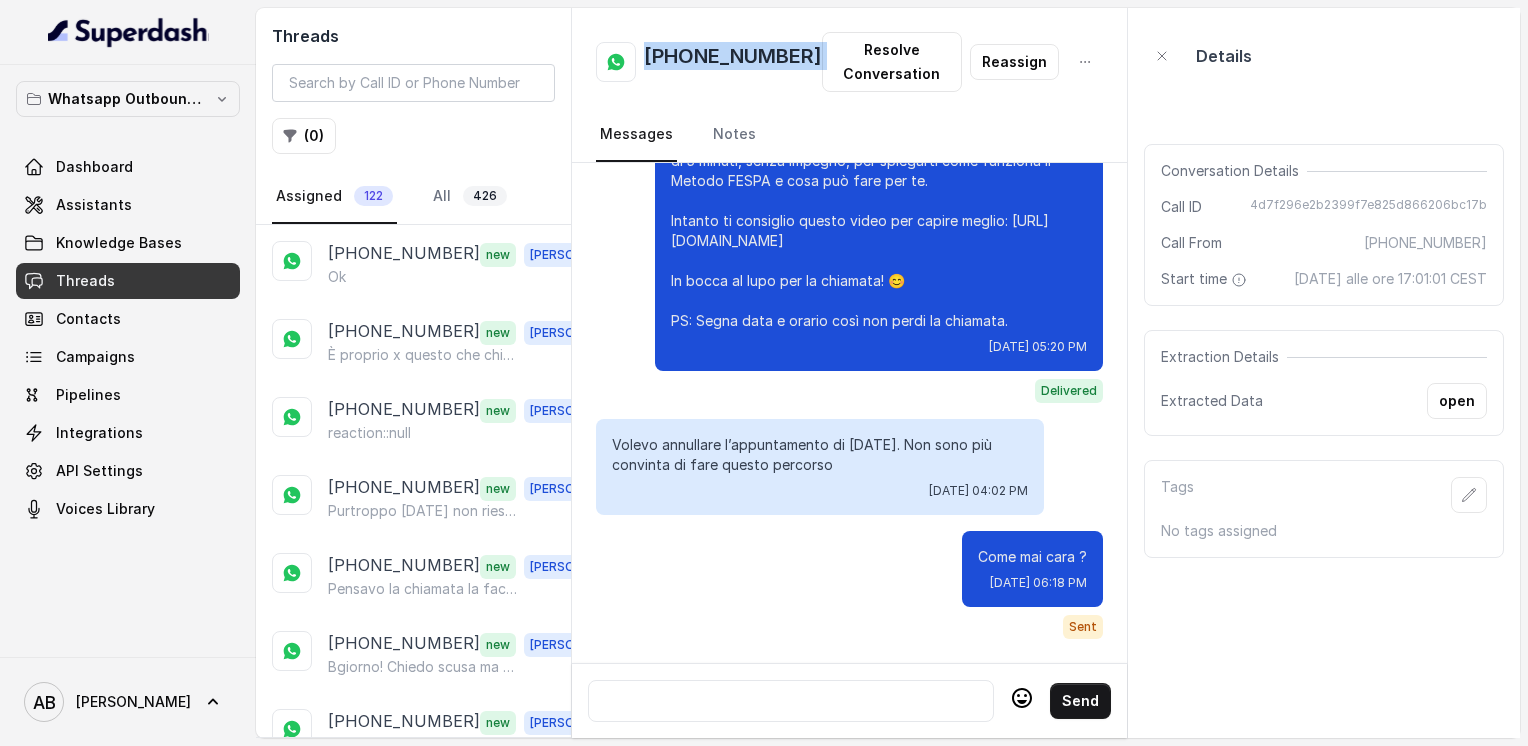 click on "[PHONE_NUMBER]" at bounding box center (733, 62) 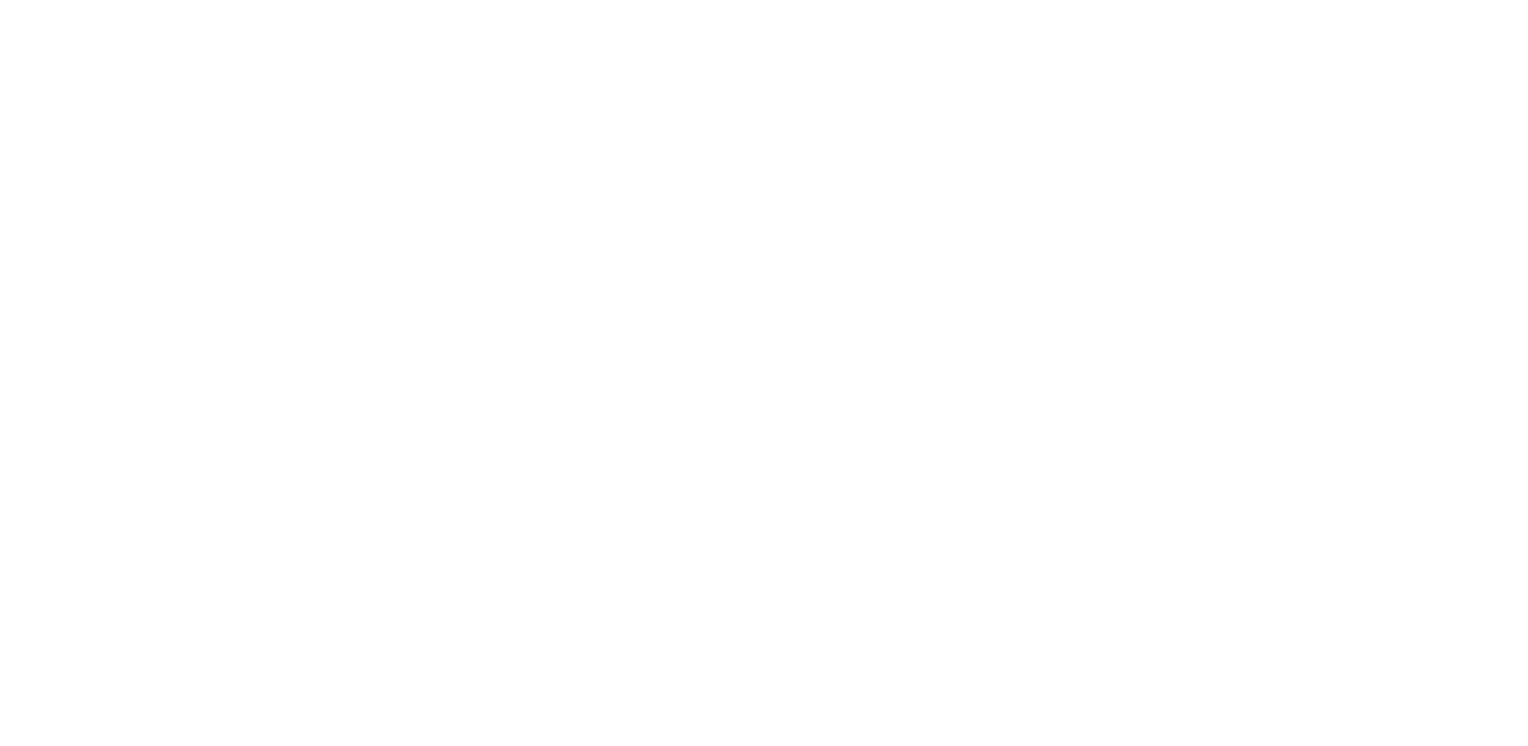 scroll, scrollTop: 0, scrollLeft: 0, axis: both 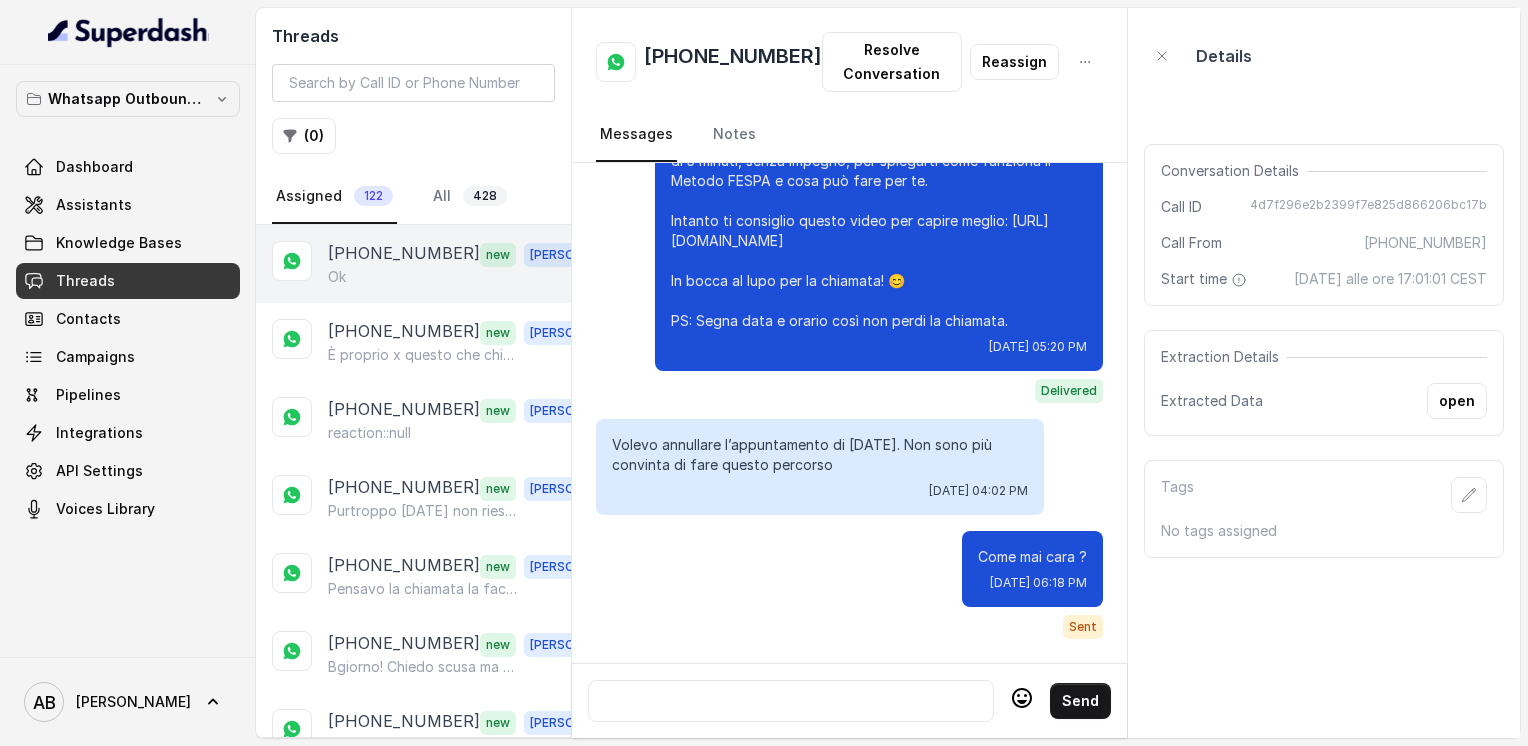 click on "Ok" at bounding box center [469, 277] 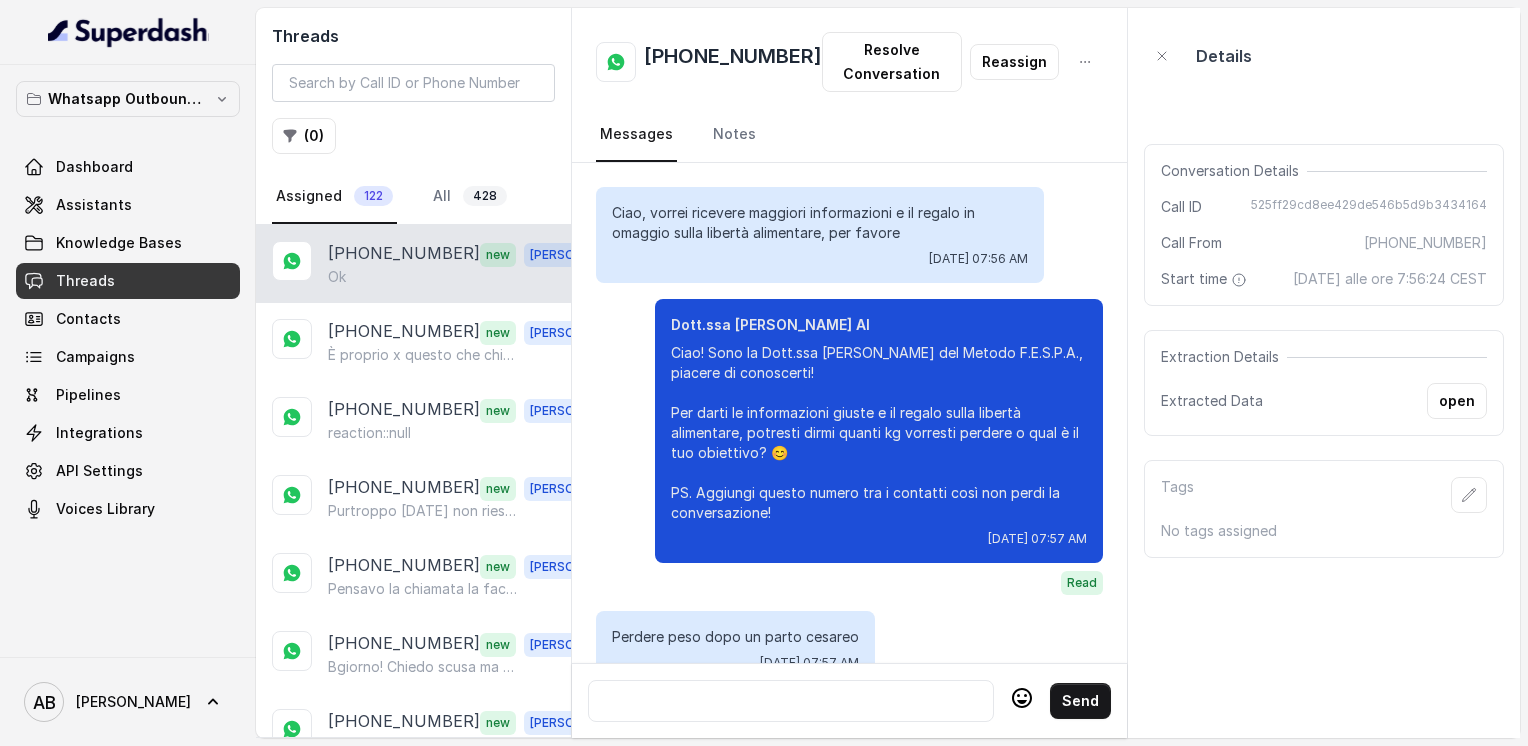 scroll, scrollTop: 2336, scrollLeft: 0, axis: vertical 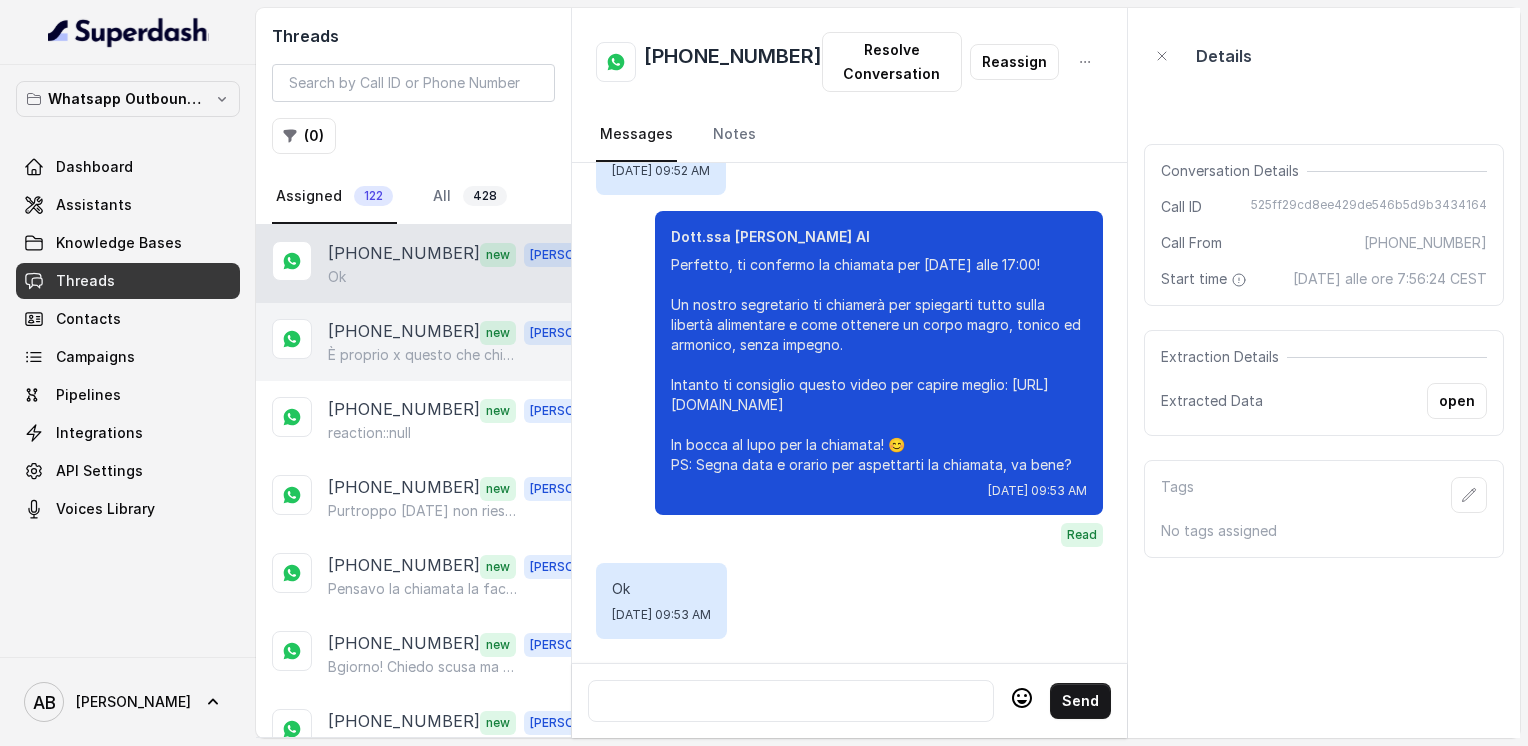 click on "[PHONE_NUMBER]" at bounding box center (404, 332) 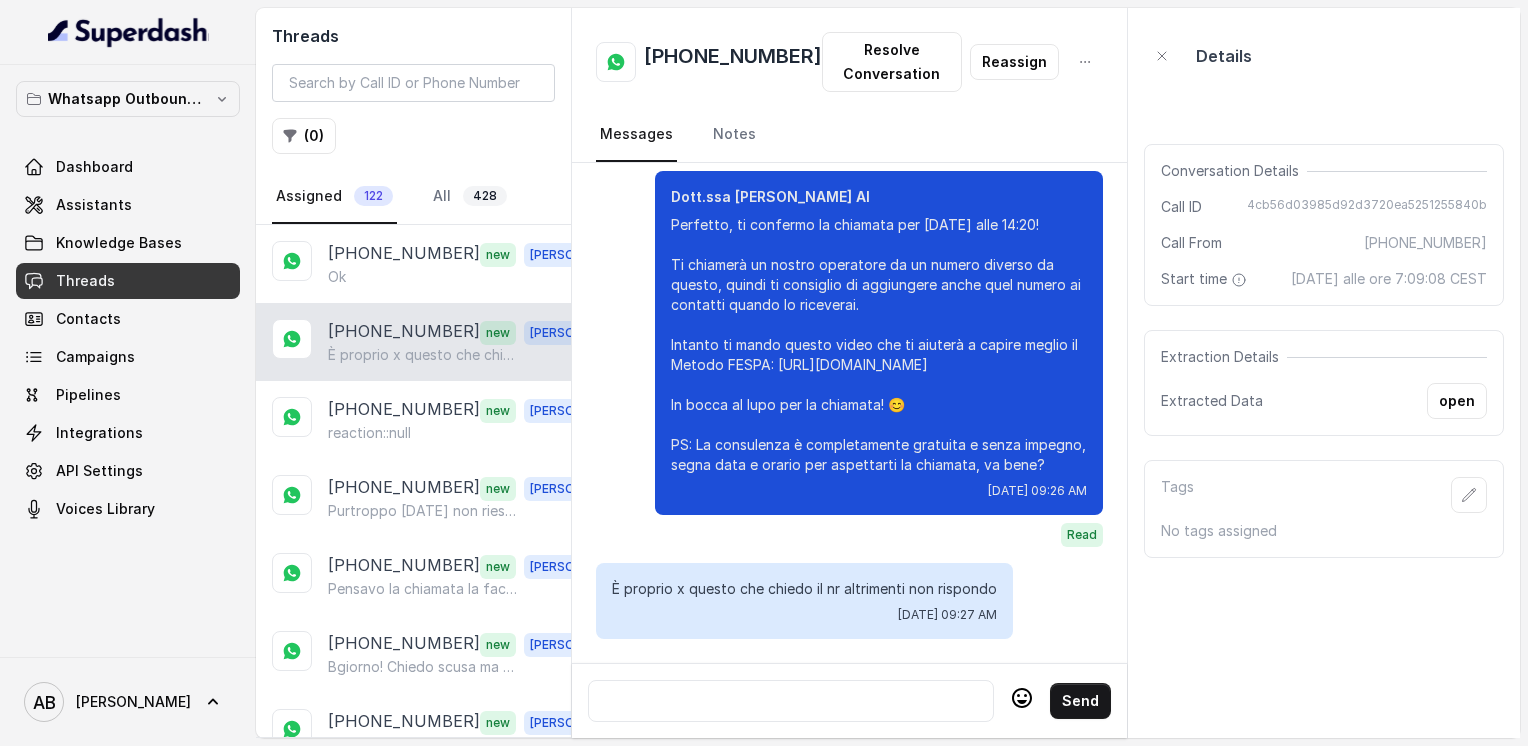 scroll, scrollTop: 2508, scrollLeft: 0, axis: vertical 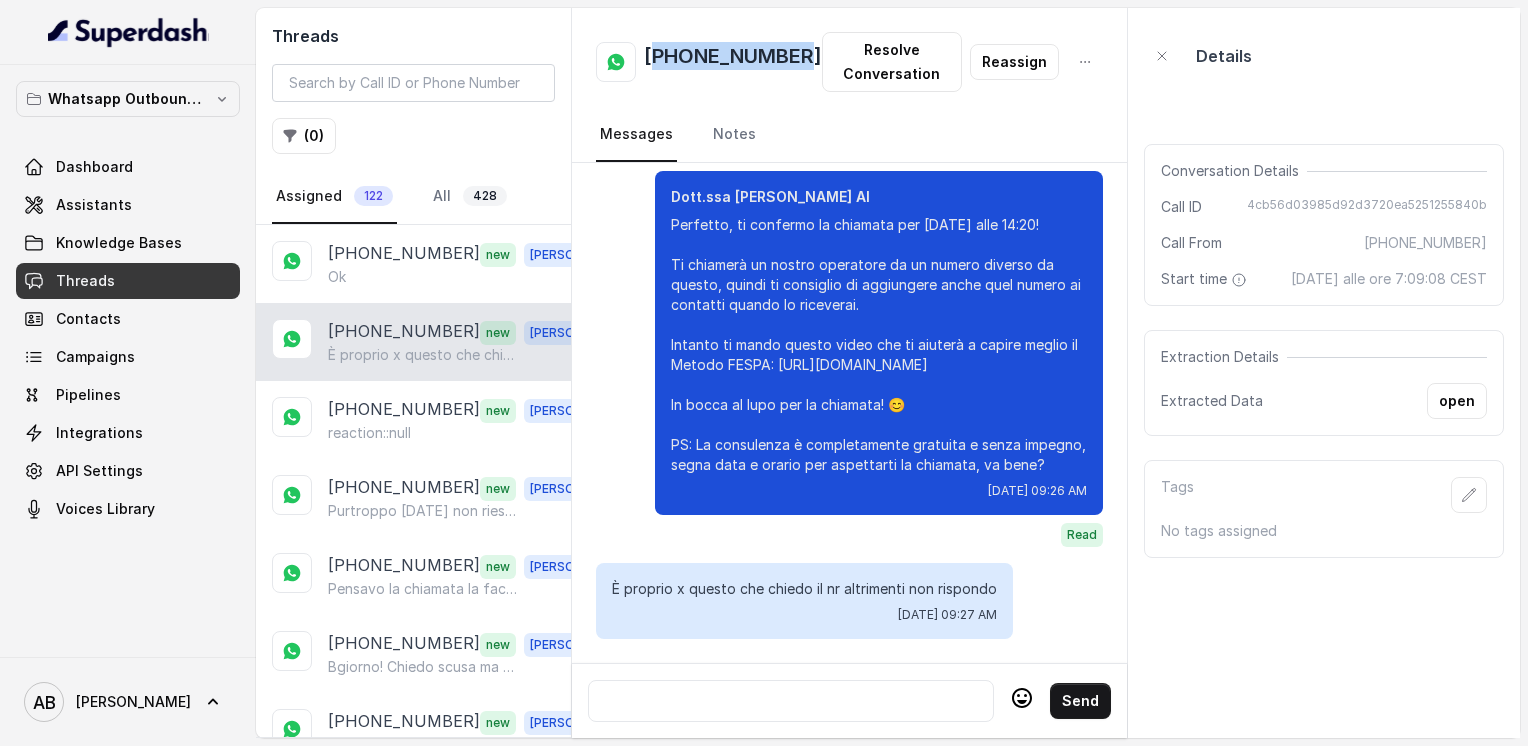 click on "[PHONE_NUMBER]" at bounding box center [733, 62] 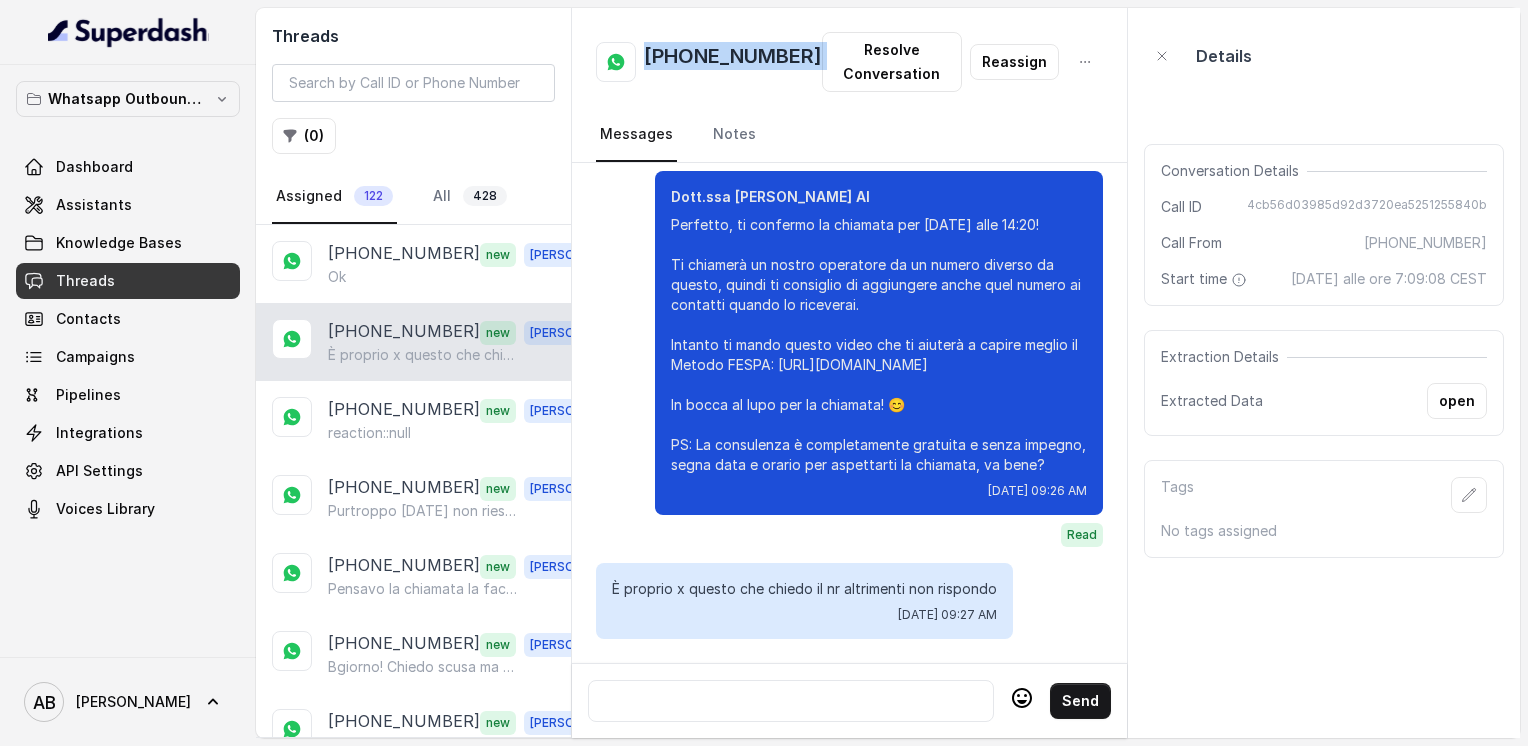 click on "[PHONE_NUMBER]" at bounding box center (733, 62) 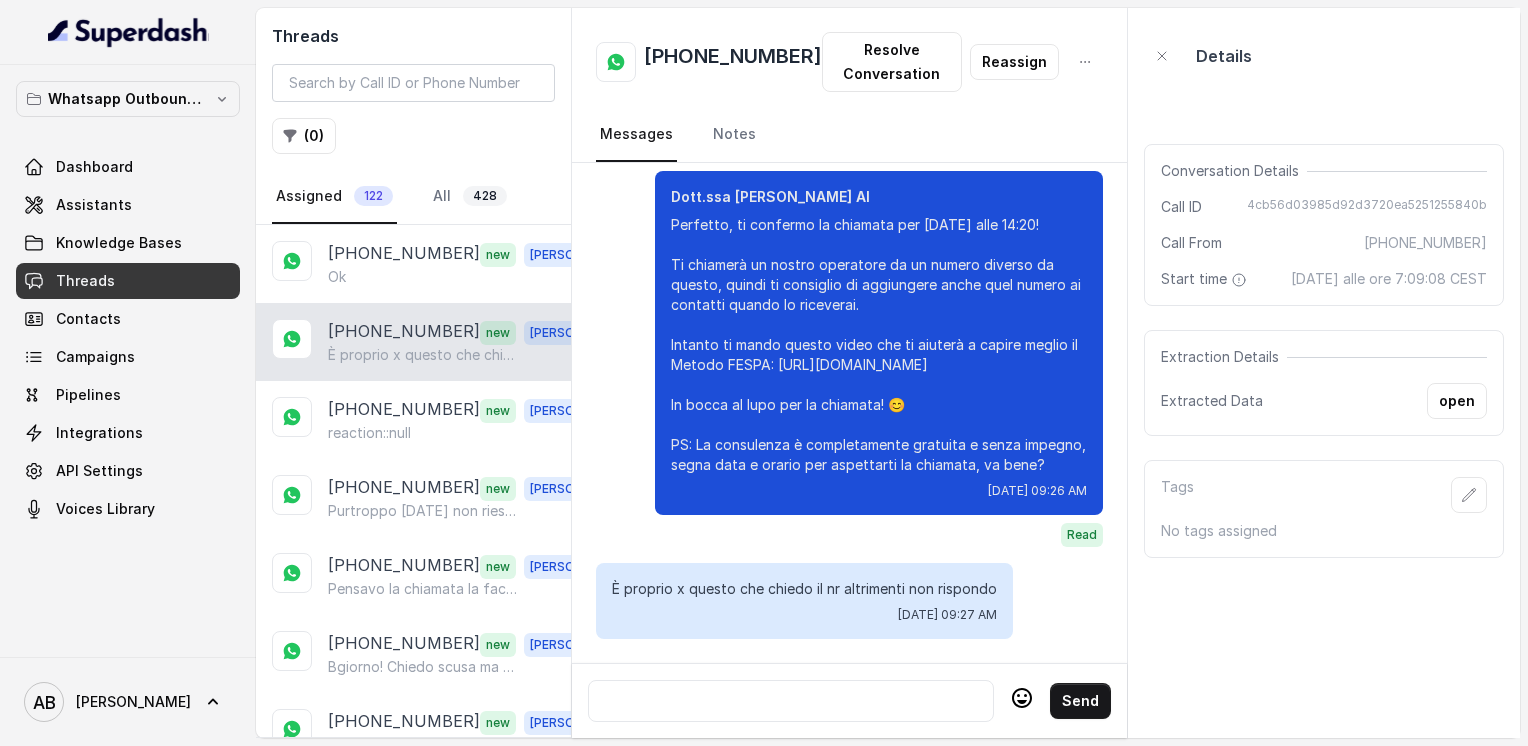 click at bounding box center (791, 701) 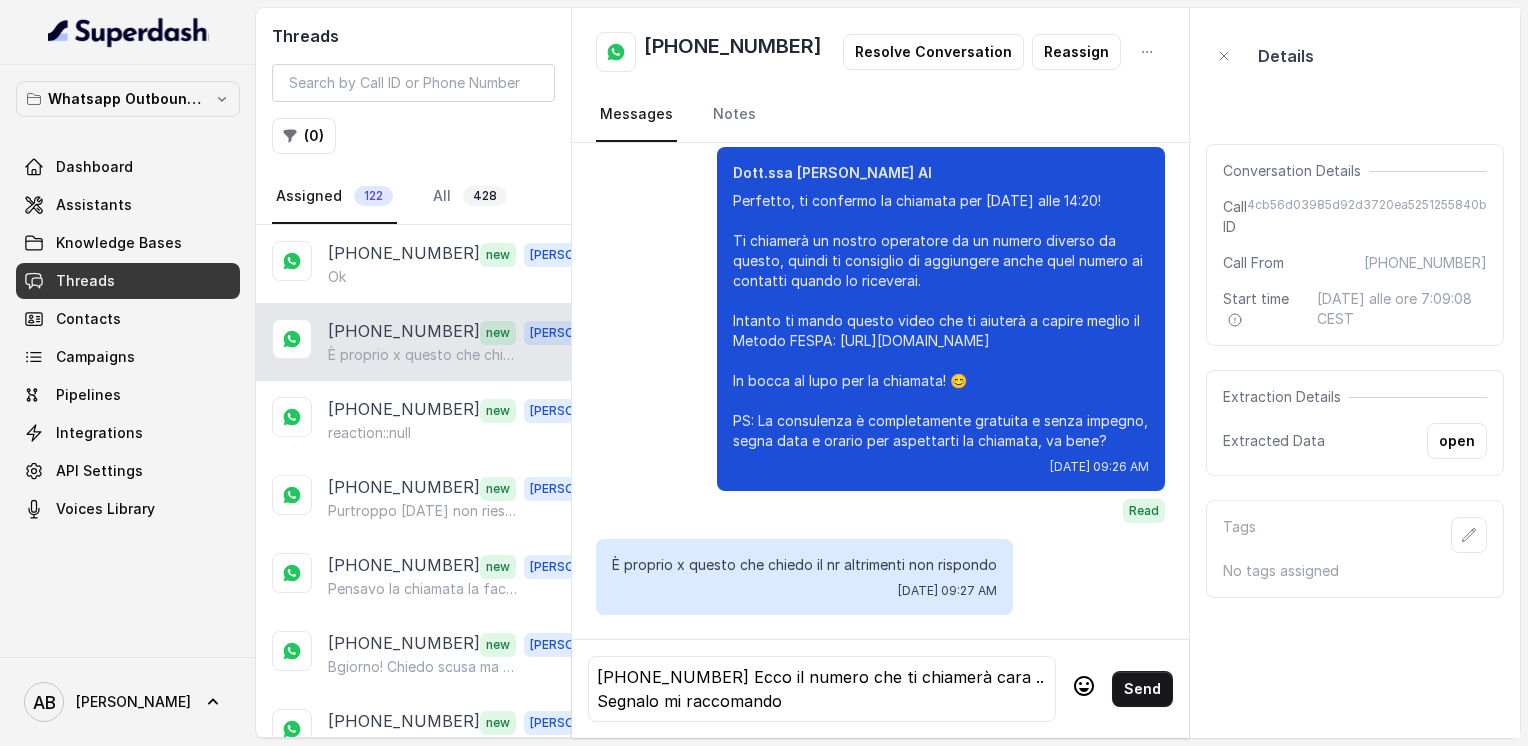 click 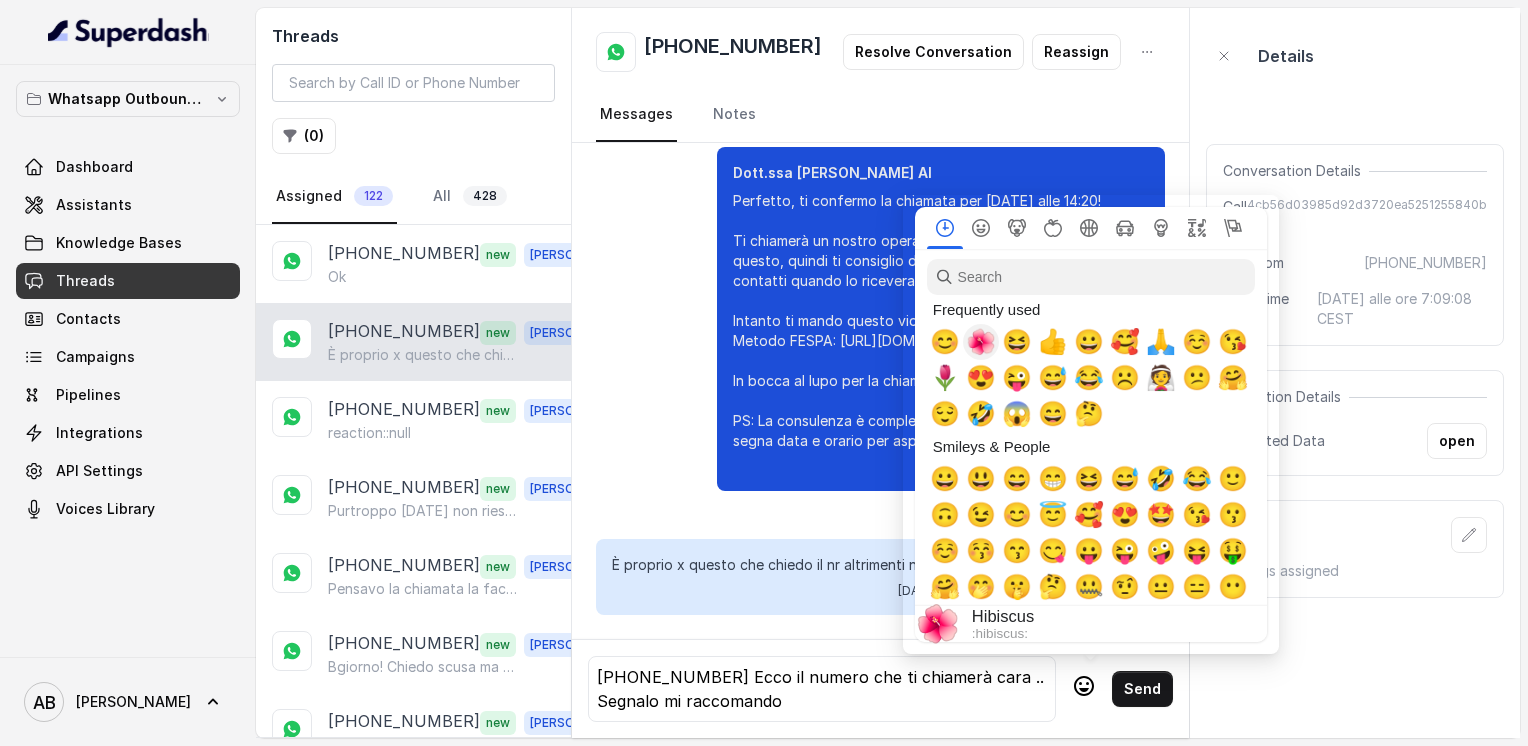 click on "🌺" at bounding box center (981, 342) 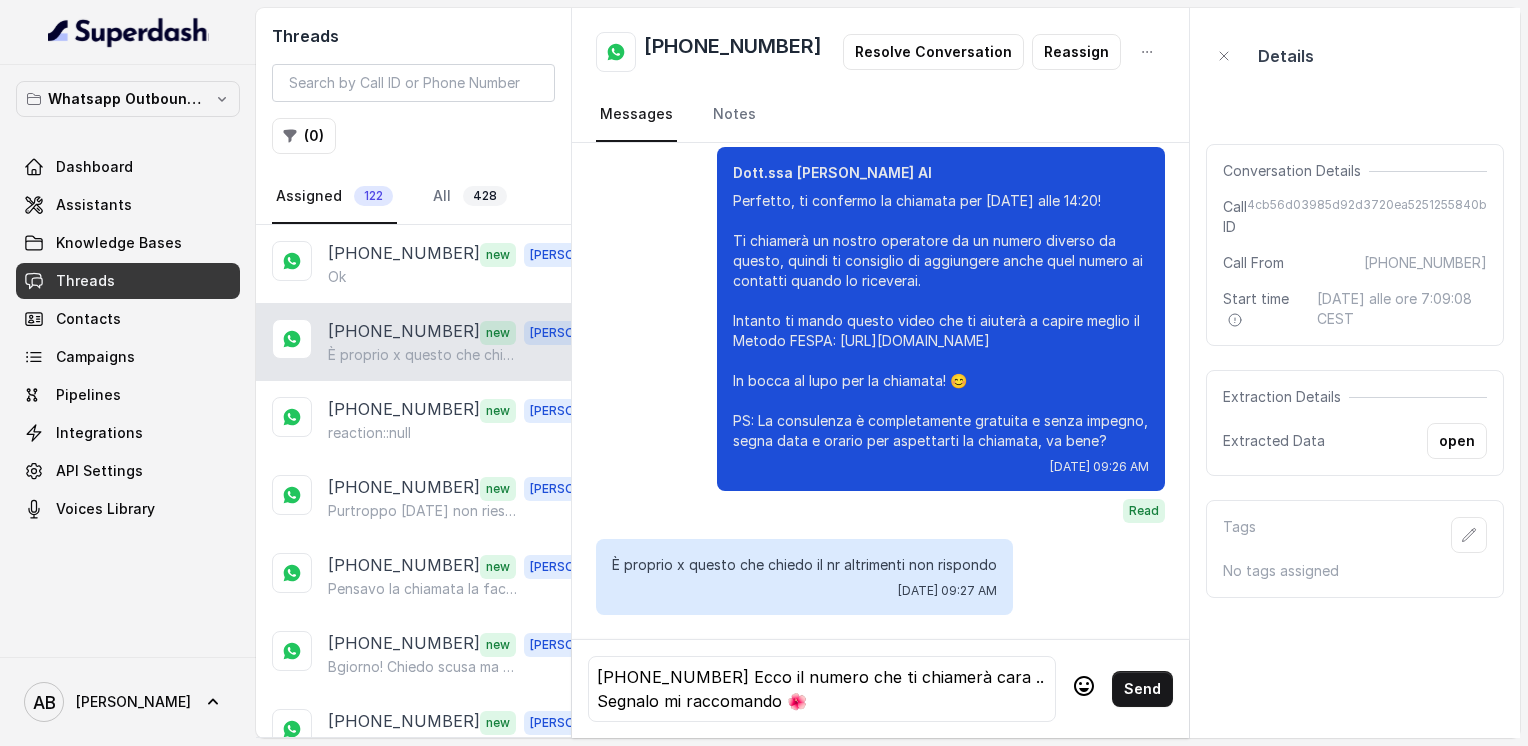 click on "+39 388 980 9660 Ecco il numero che ti chiamerà cara .. Segnalo mi raccomando 🌺" at bounding box center [822, 689] 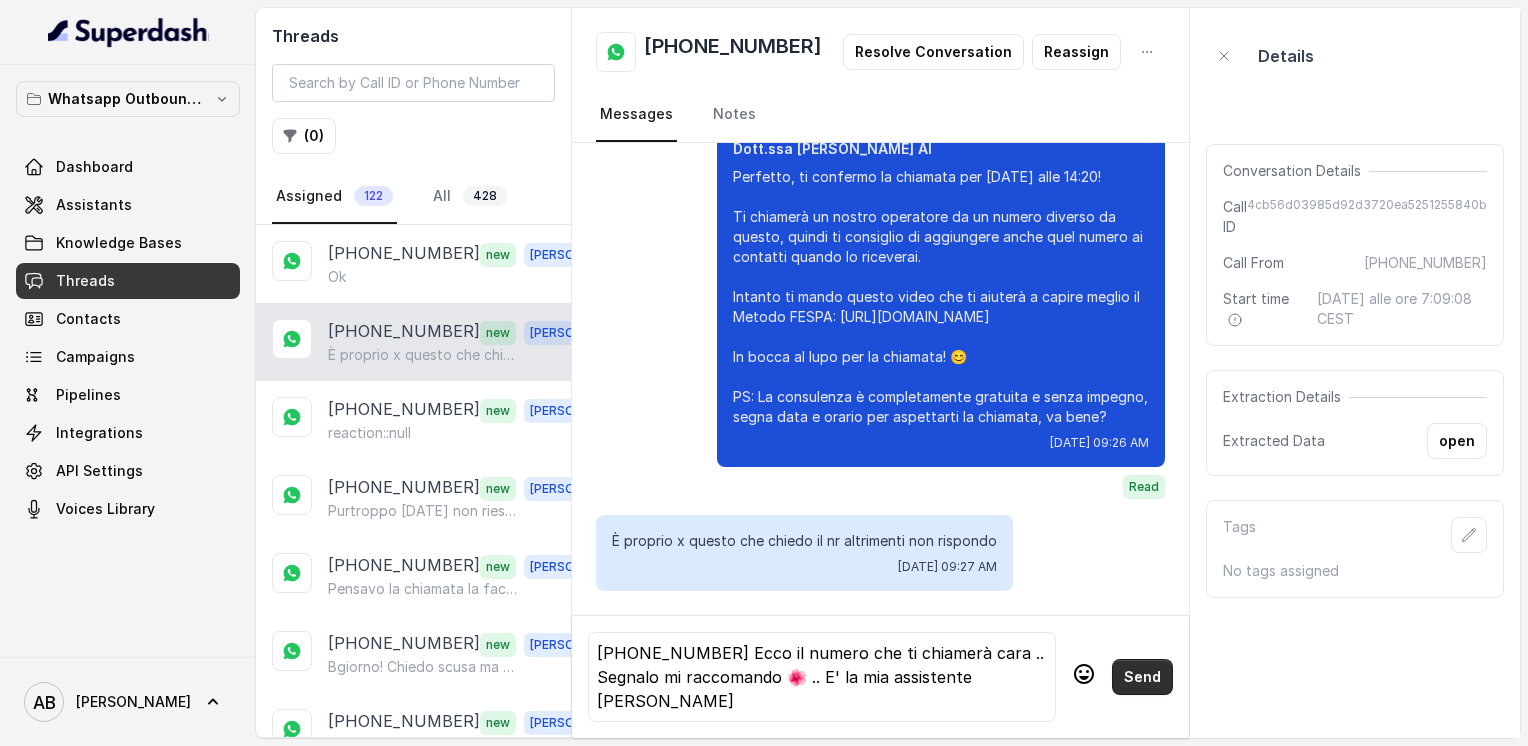 click on "Send" at bounding box center [1142, 677] 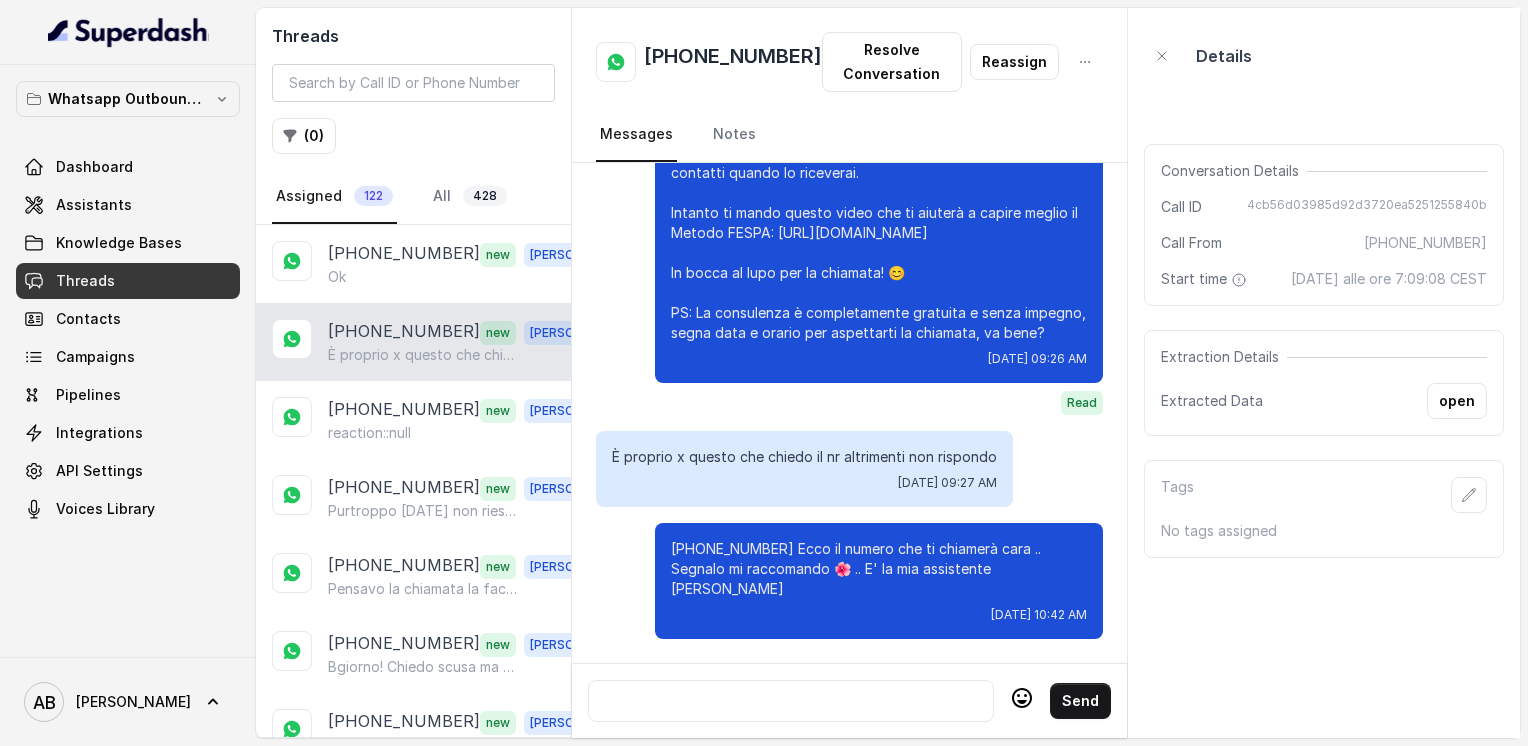 scroll, scrollTop: 2620, scrollLeft: 0, axis: vertical 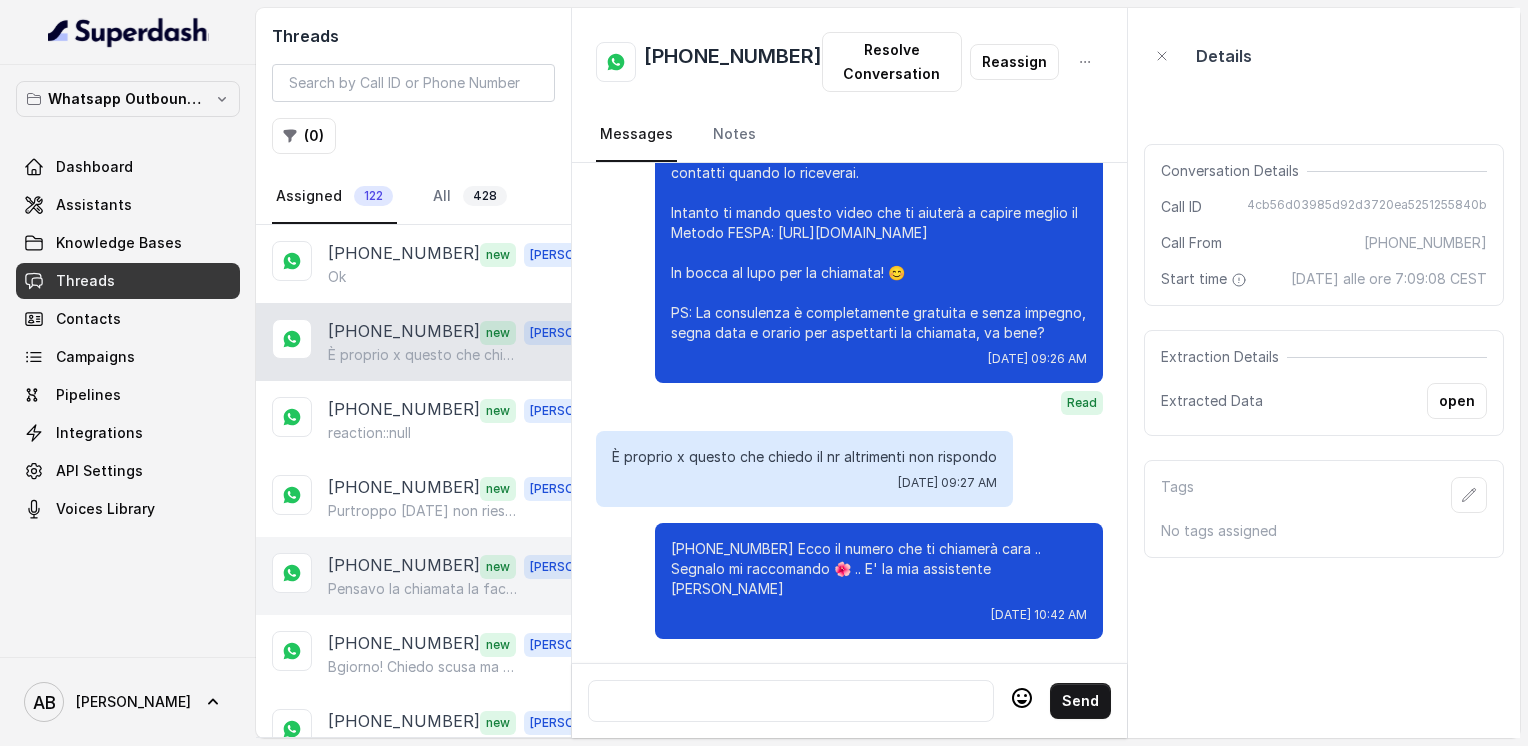click on "[PHONE_NUMBER]" at bounding box center [404, 566] 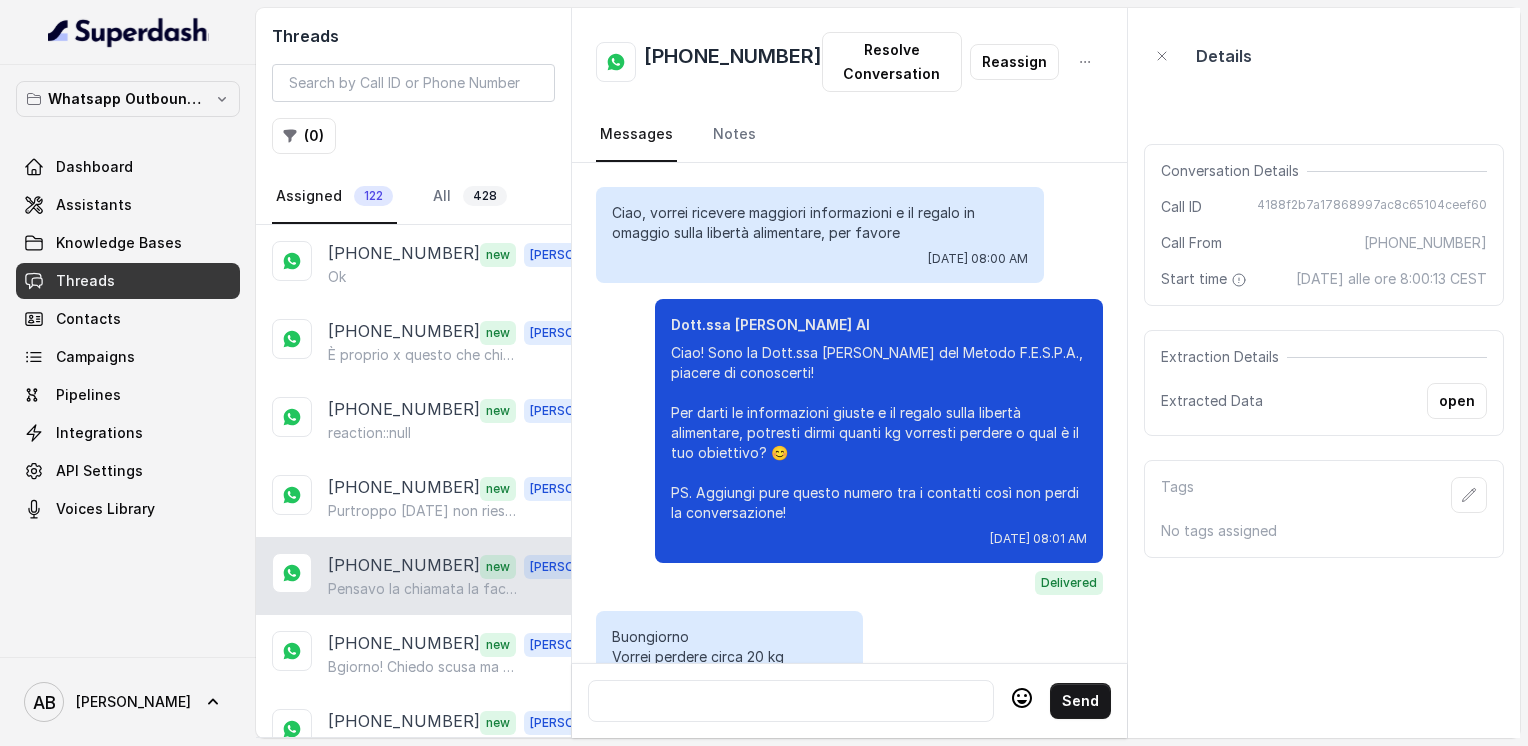 scroll, scrollTop: 3192, scrollLeft: 0, axis: vertical 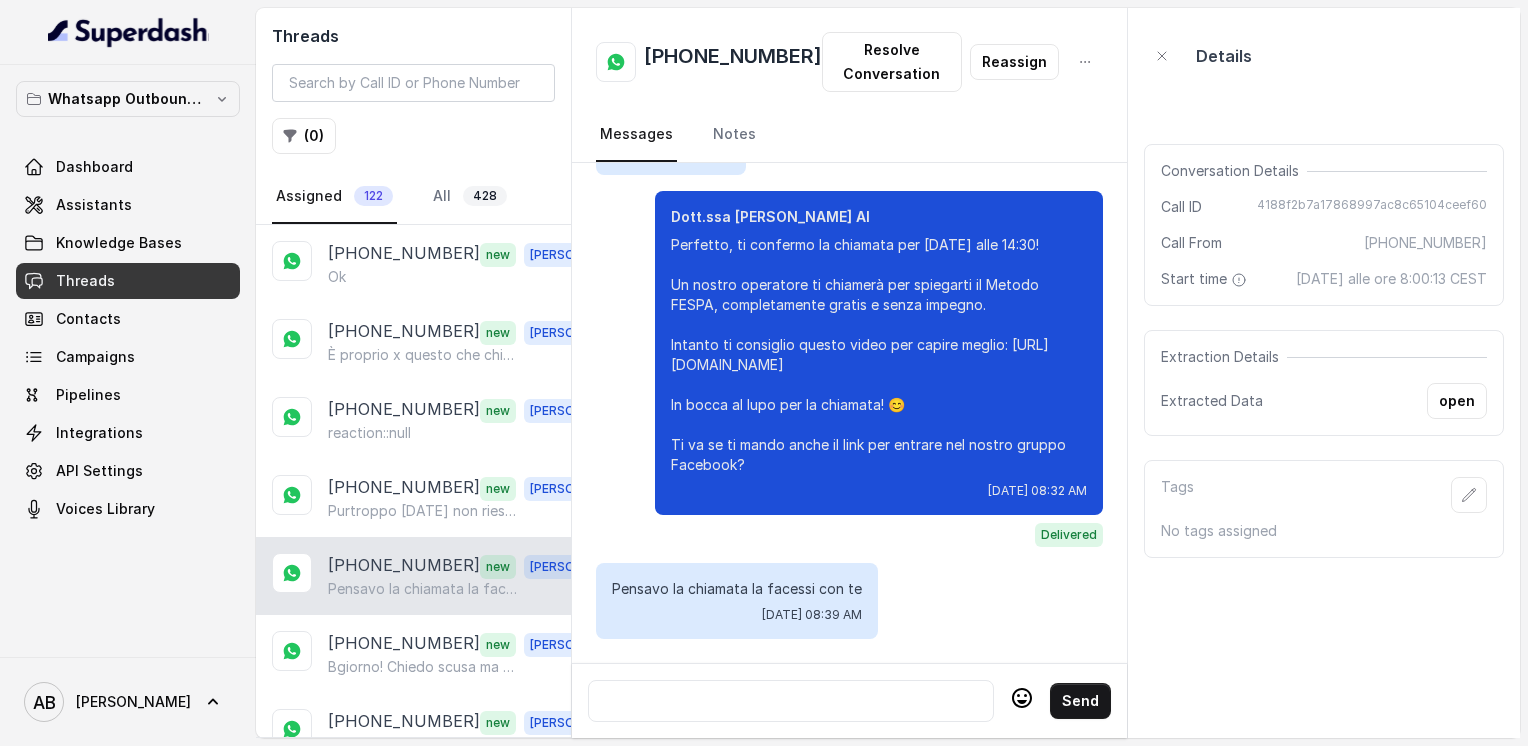 click at bounding box center [791, 701] 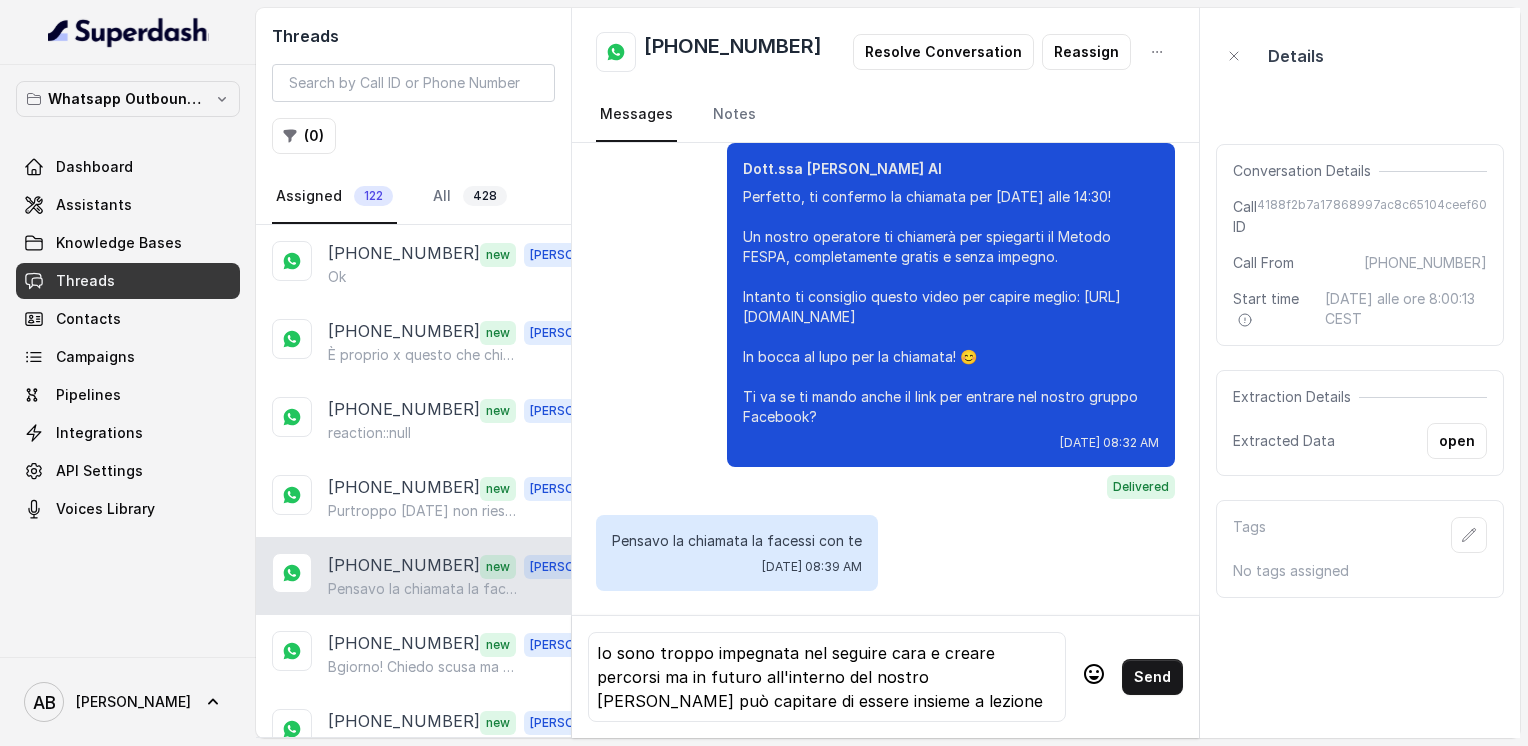 click 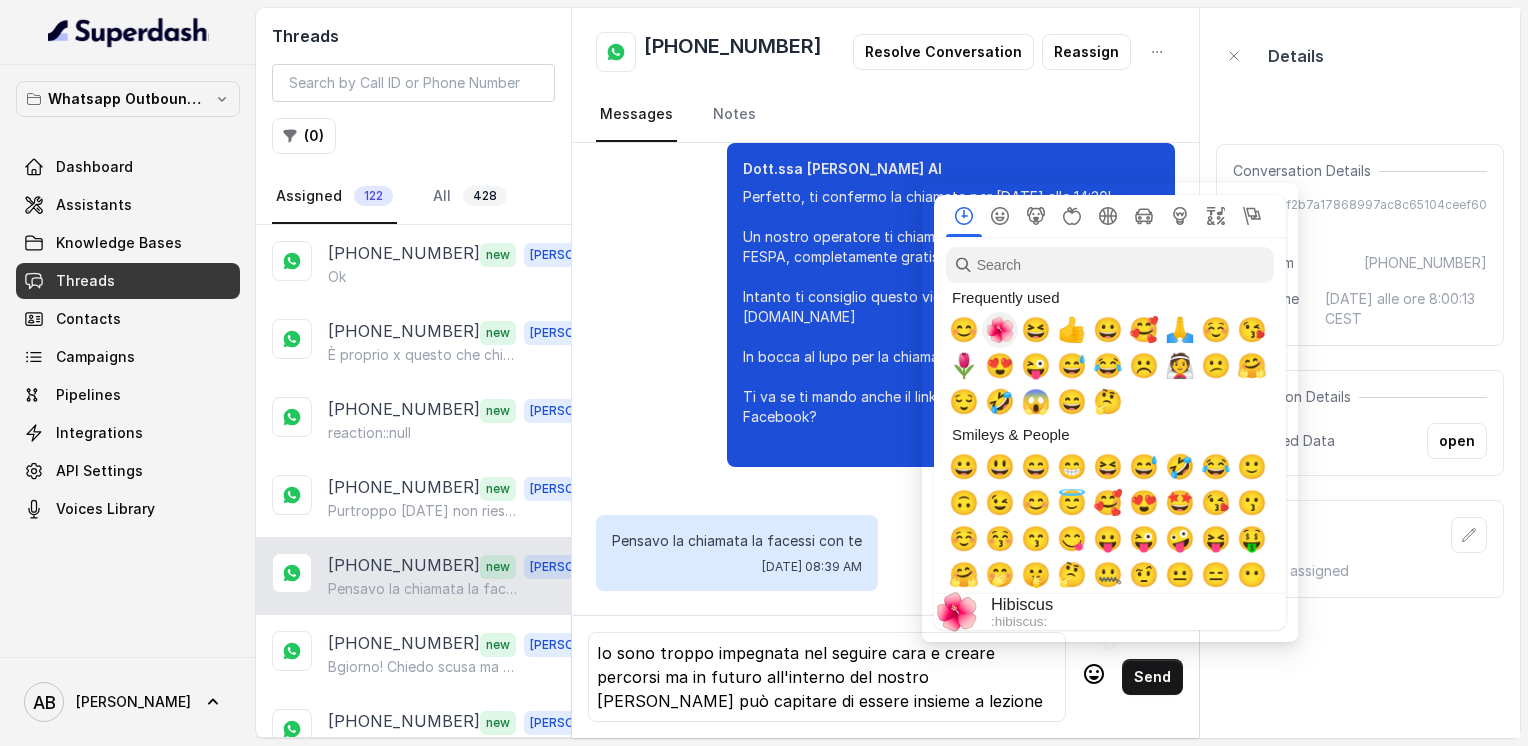 click on "🌺" at bounding box center [1000, 330] 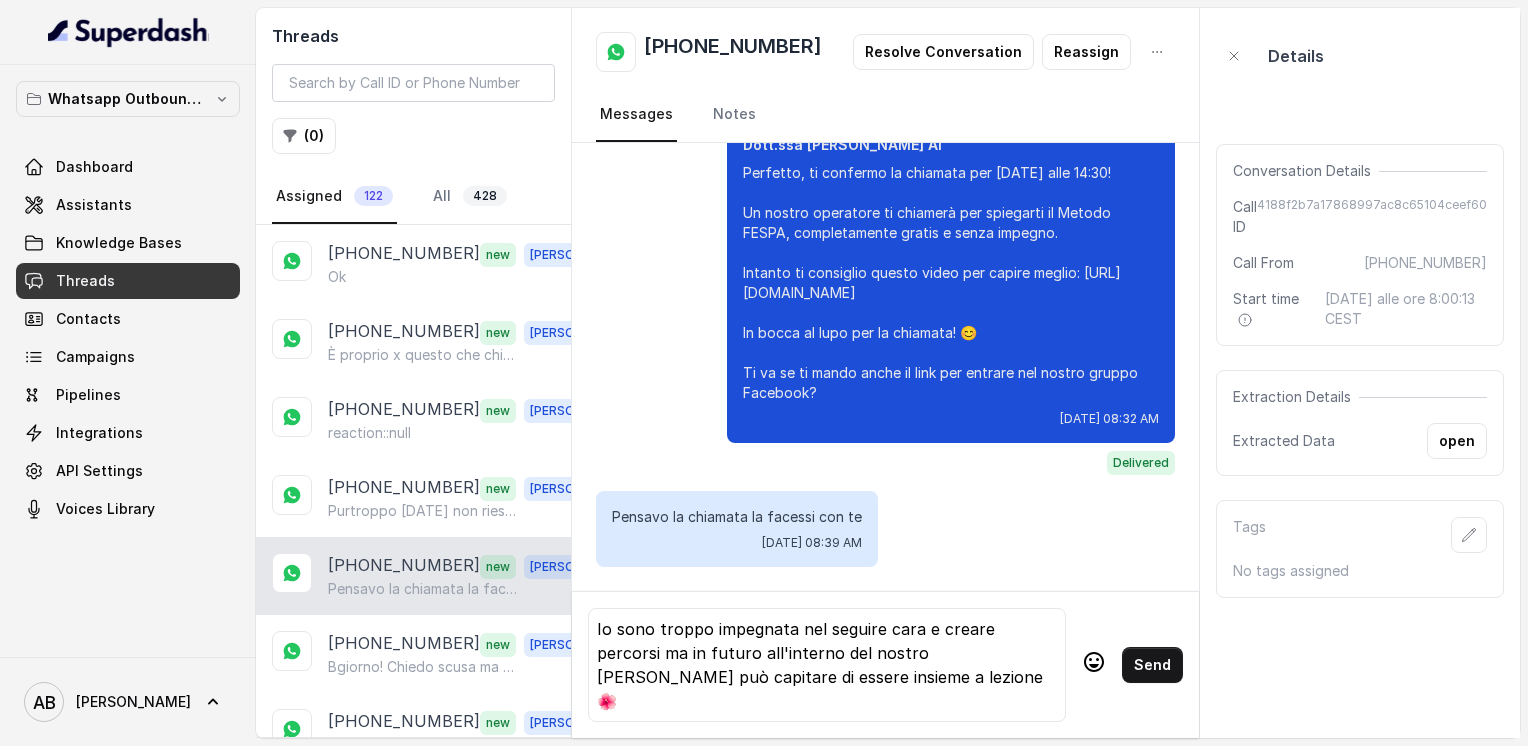 click on "Send" at bounding box center (1152, 665) 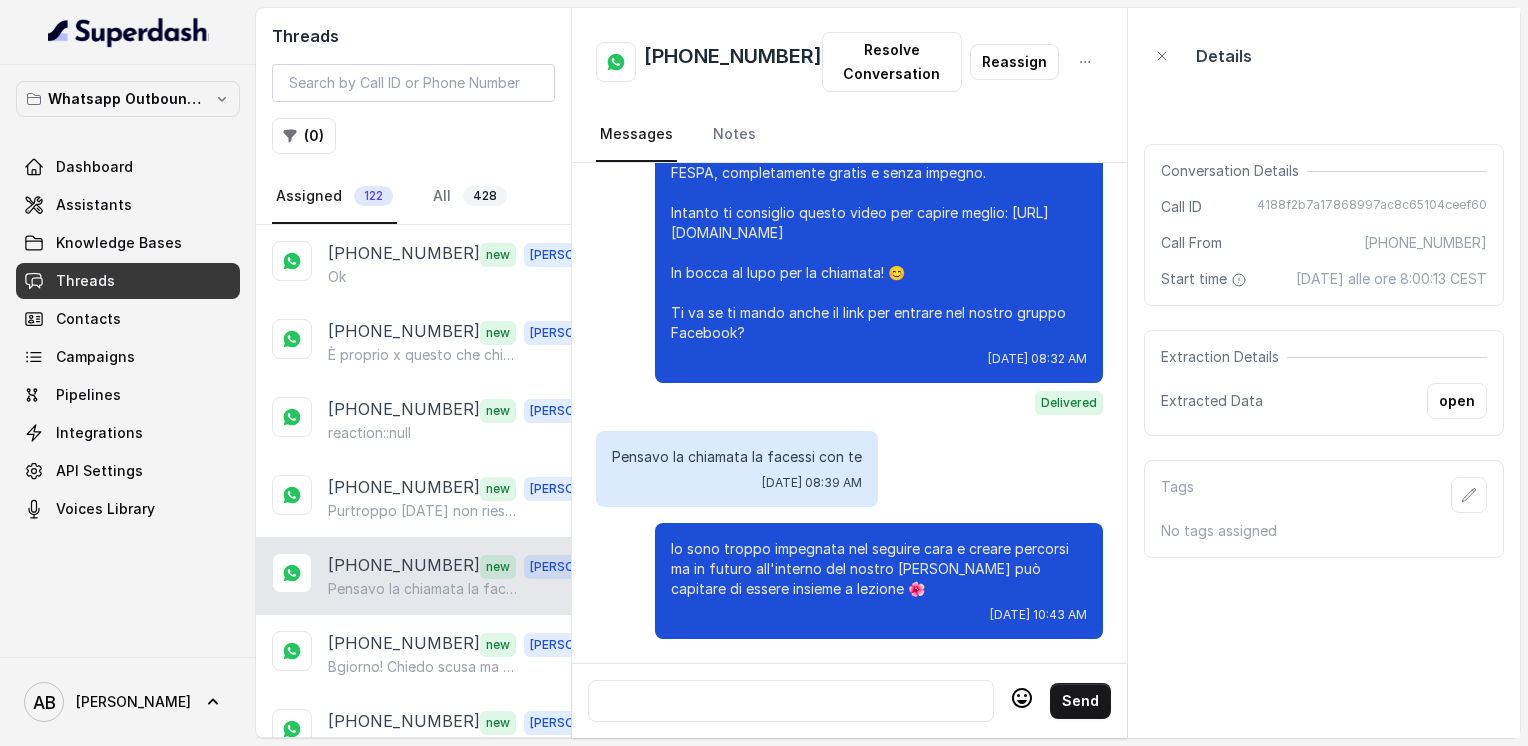 scroll, scrollTop: 3324, scrollLeft: 0, axis: vertical 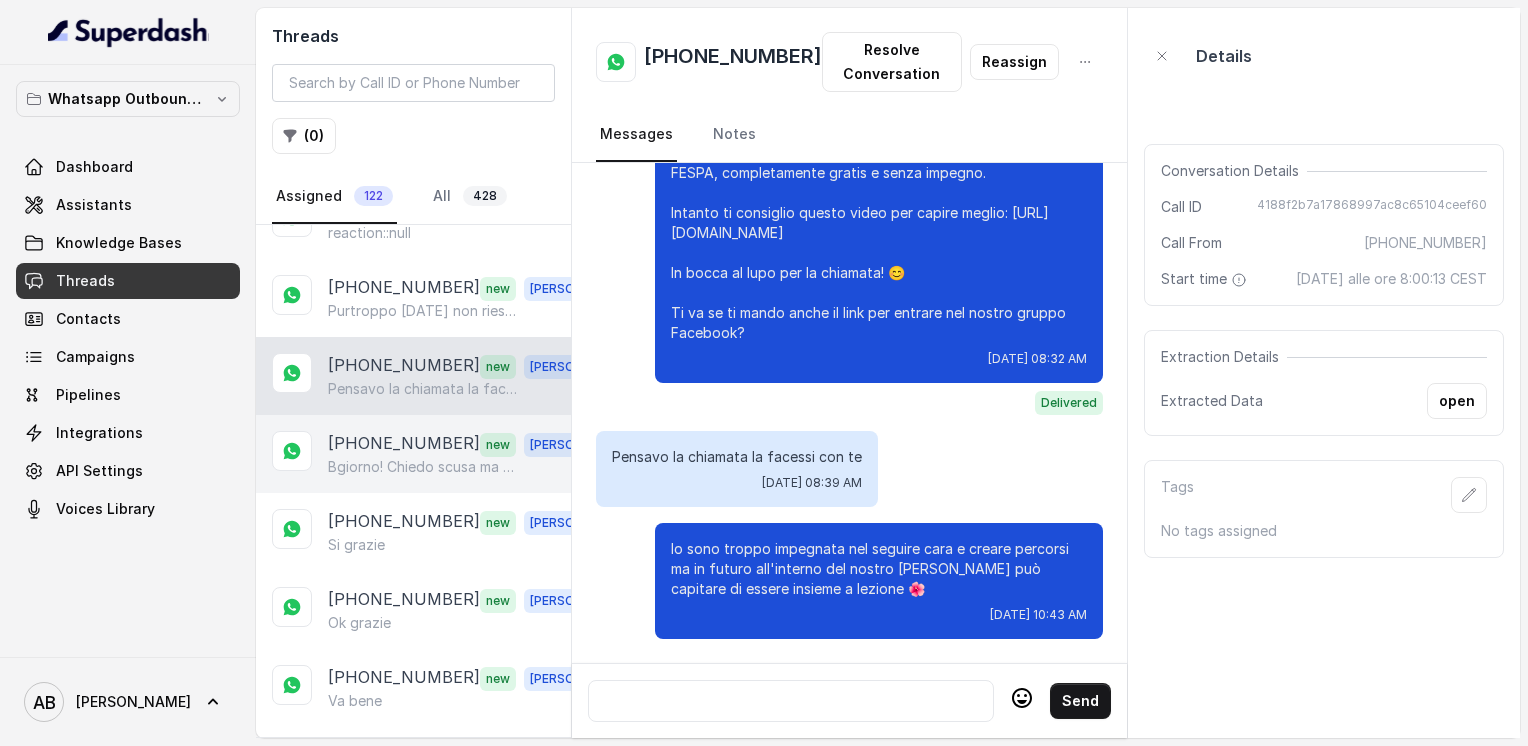 click on "[PHONE_NUMBER]" at bounding box center [404, 444] 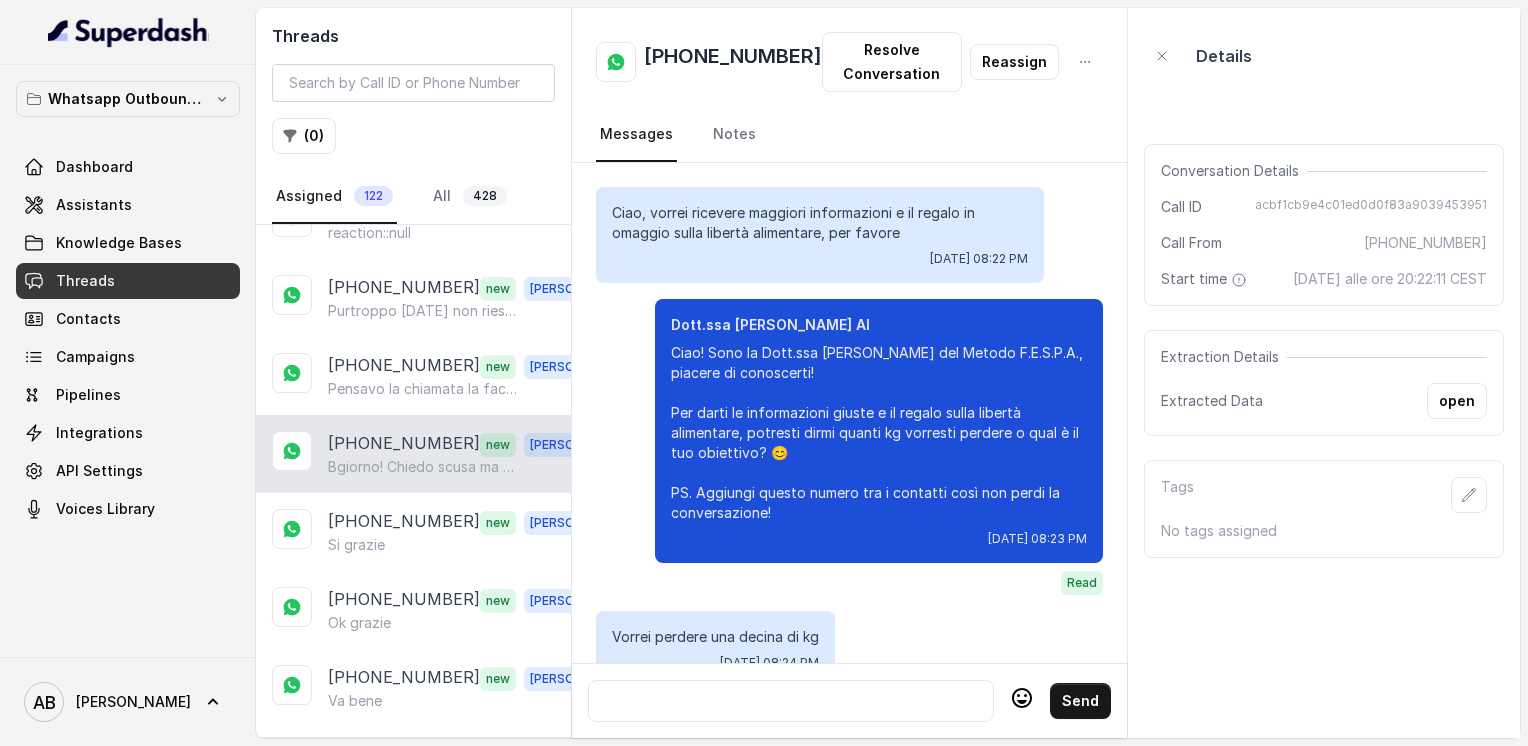 scroll, scrollTop: 2640, scrollLeft: 0, axis: vertical 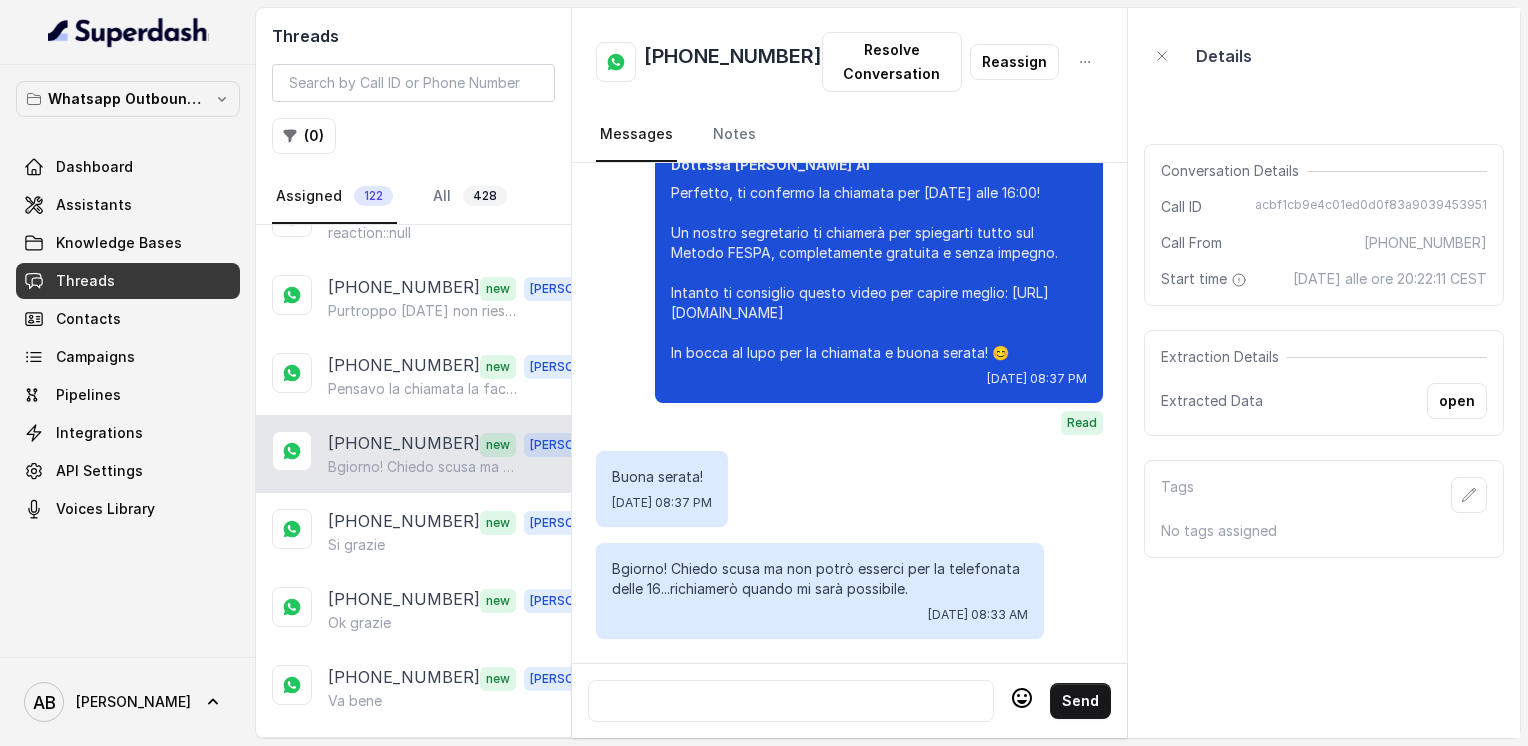 click at bounding box center (791, 701) 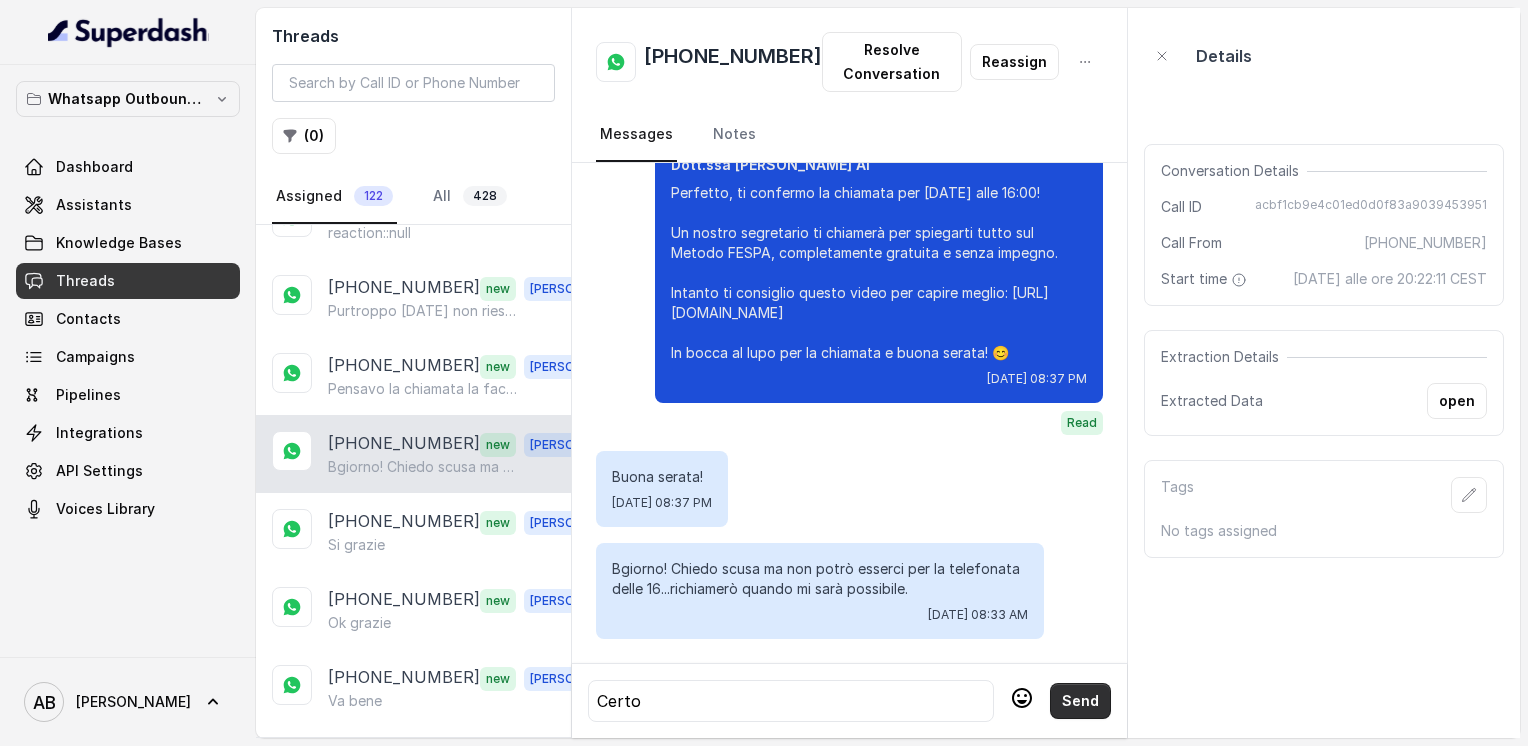 click on "Send" at bounding box center [1080, 701] 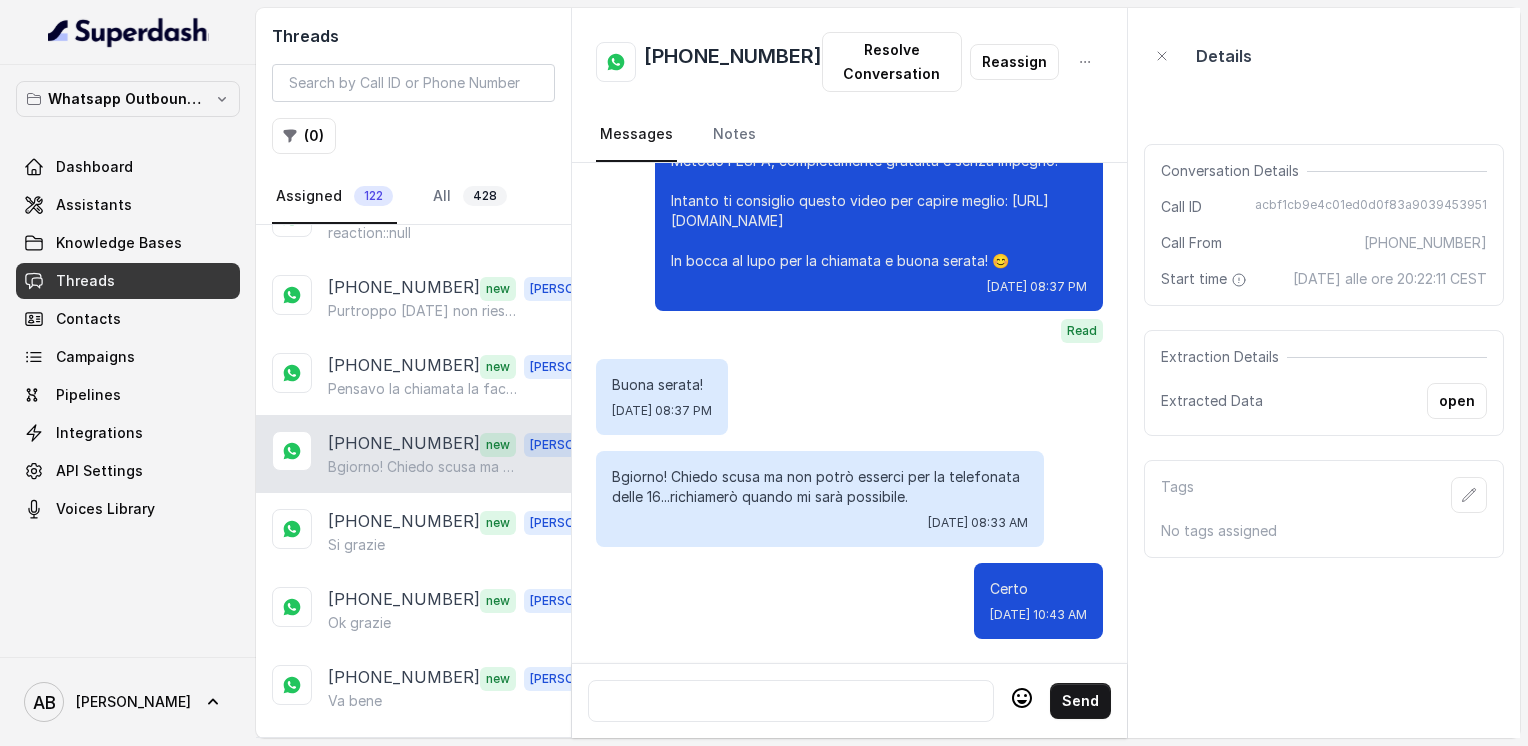 scroll, scrollTop: 2732, scrollLeft: 0, axis: vertical 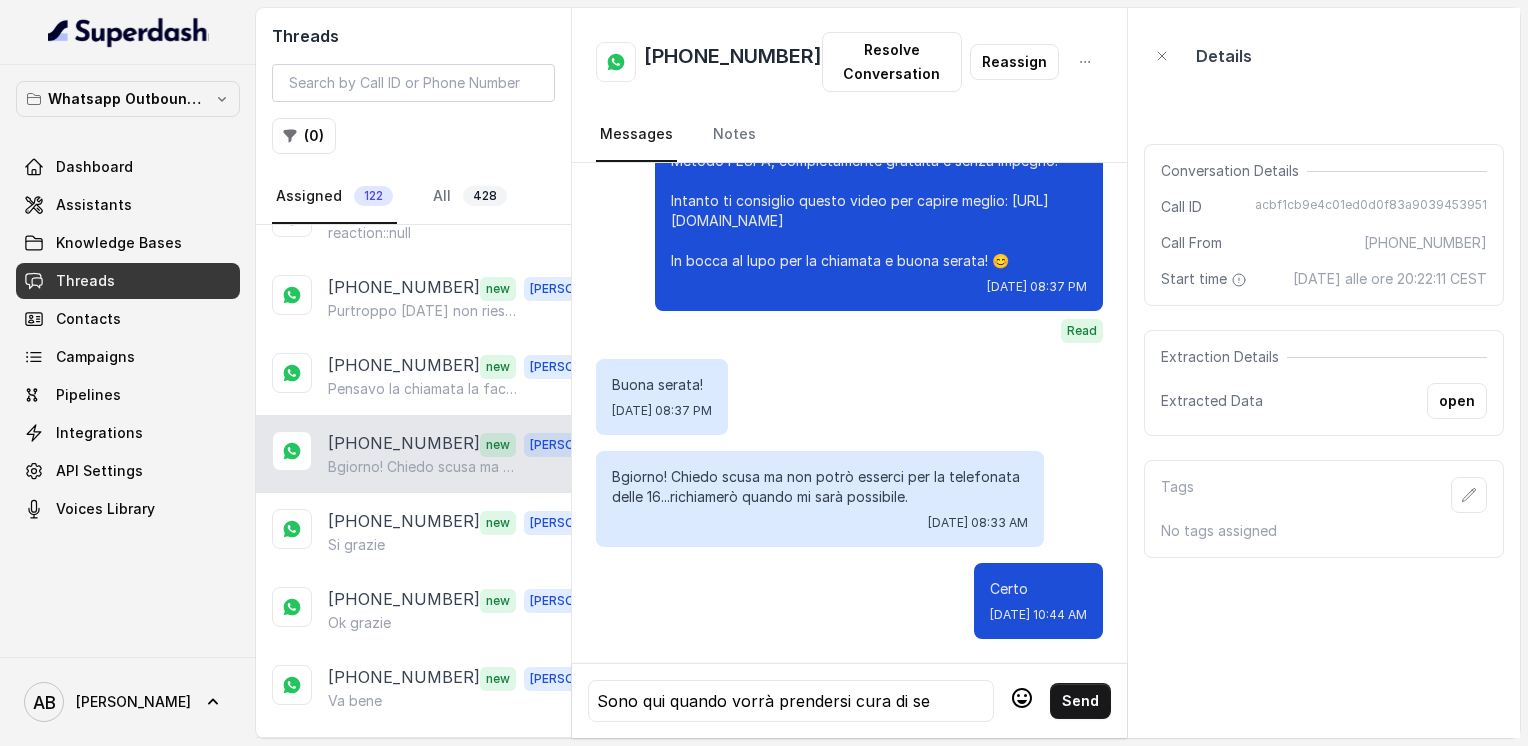 click 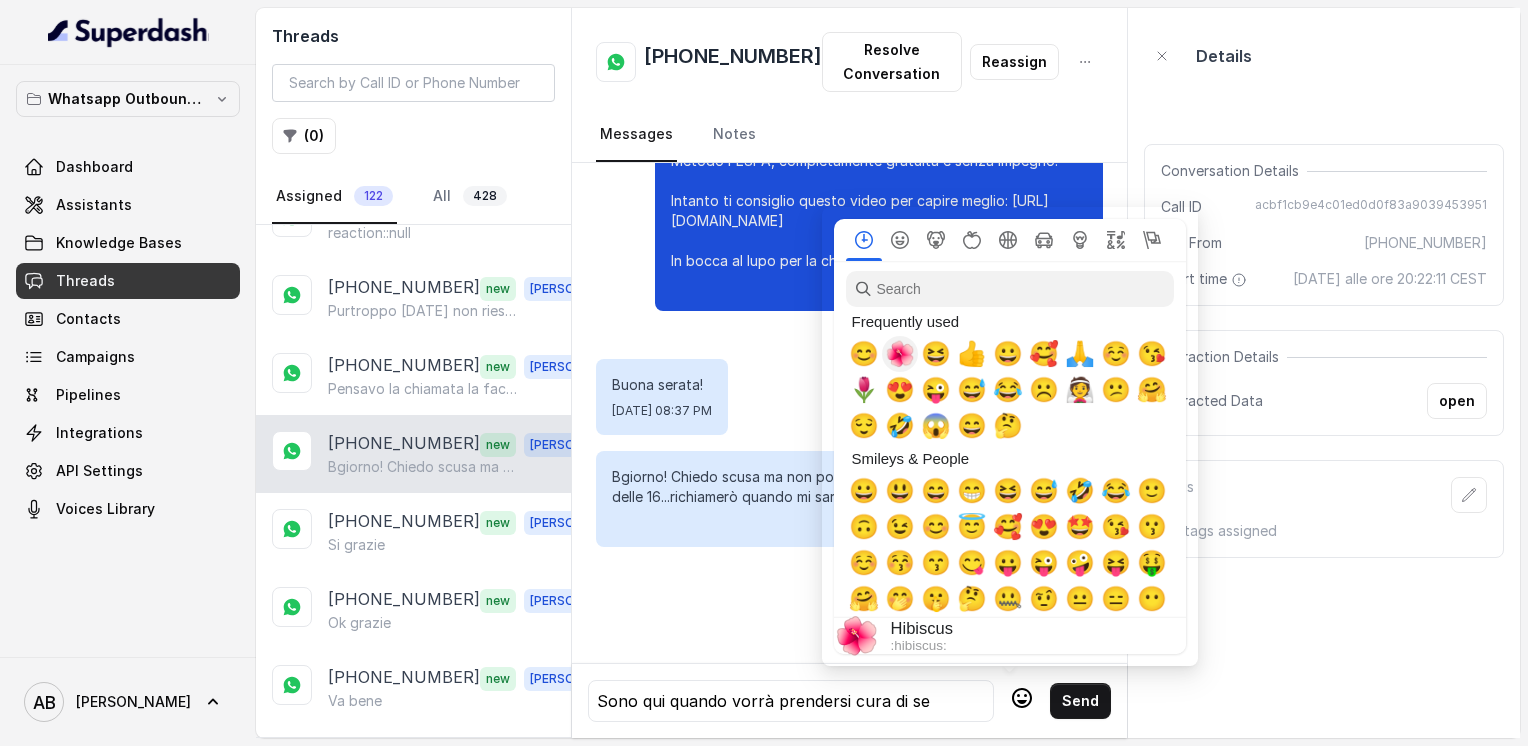 click on "🌺" at bounding box center [900, 354] 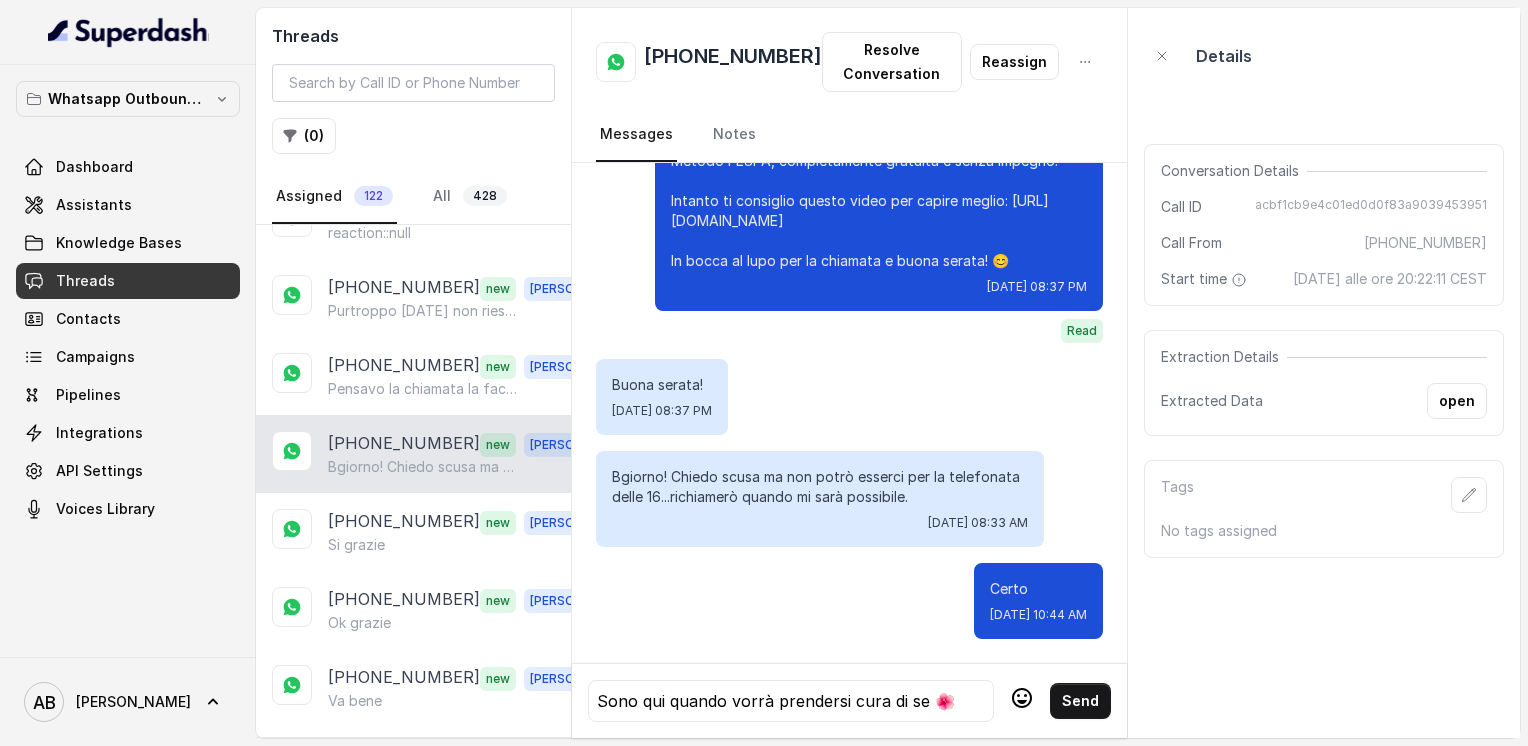 click on "Sono qui quando vorrà prendersi cura di se 🌺 Send" at bounding box center (849, 700) 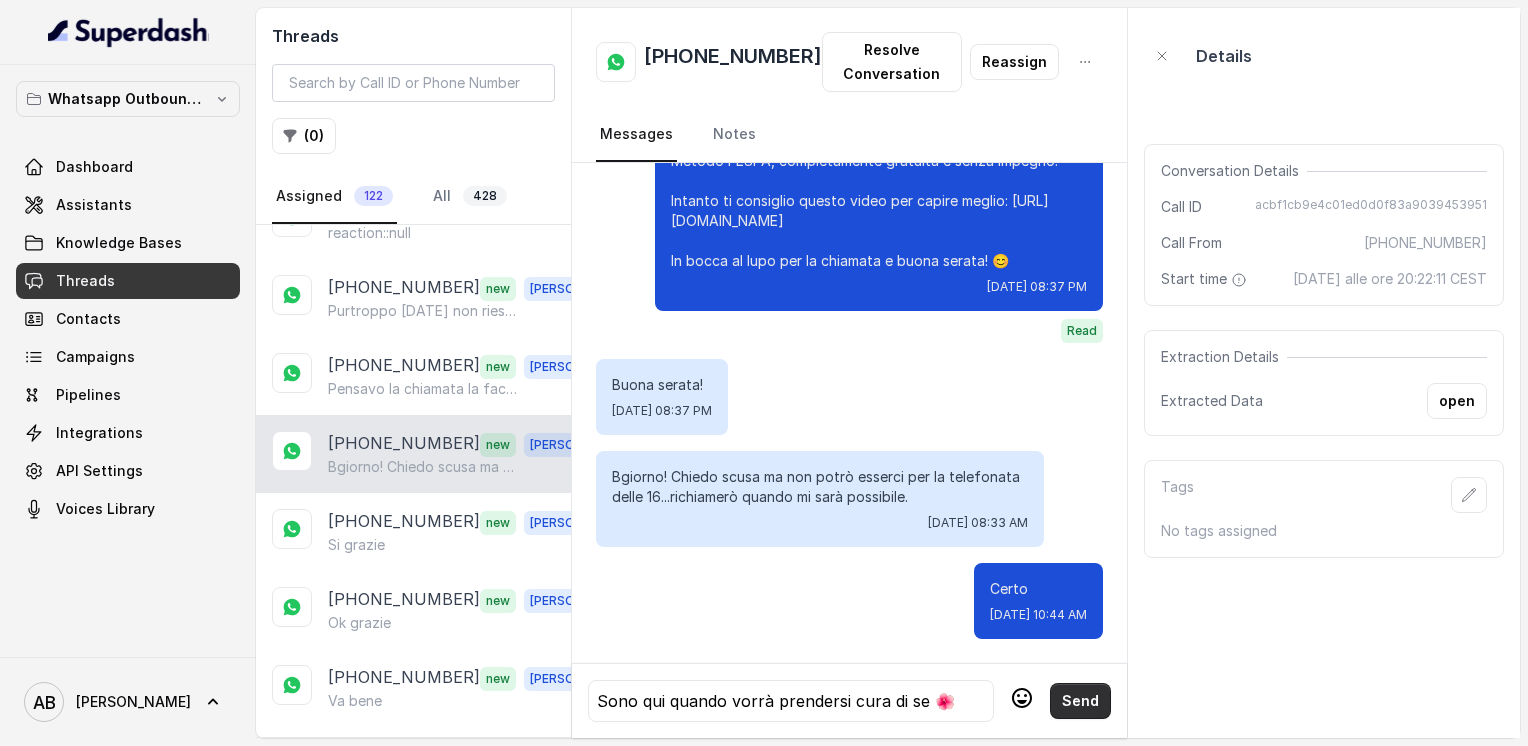 click on "Send" at bounding box center [1080, 701] 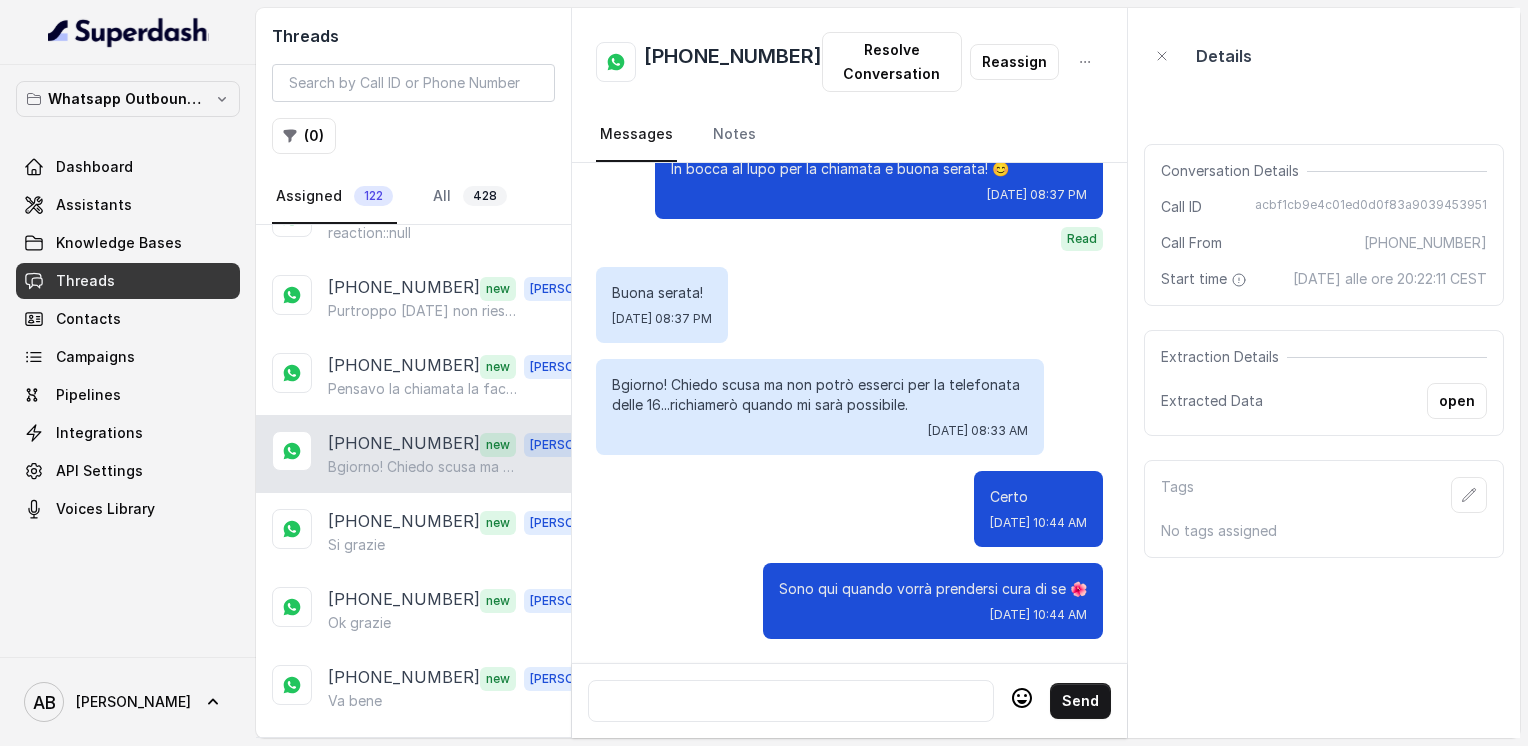 scroll, scrollTop: 2824, scrollLeft: 0, axis: vertical 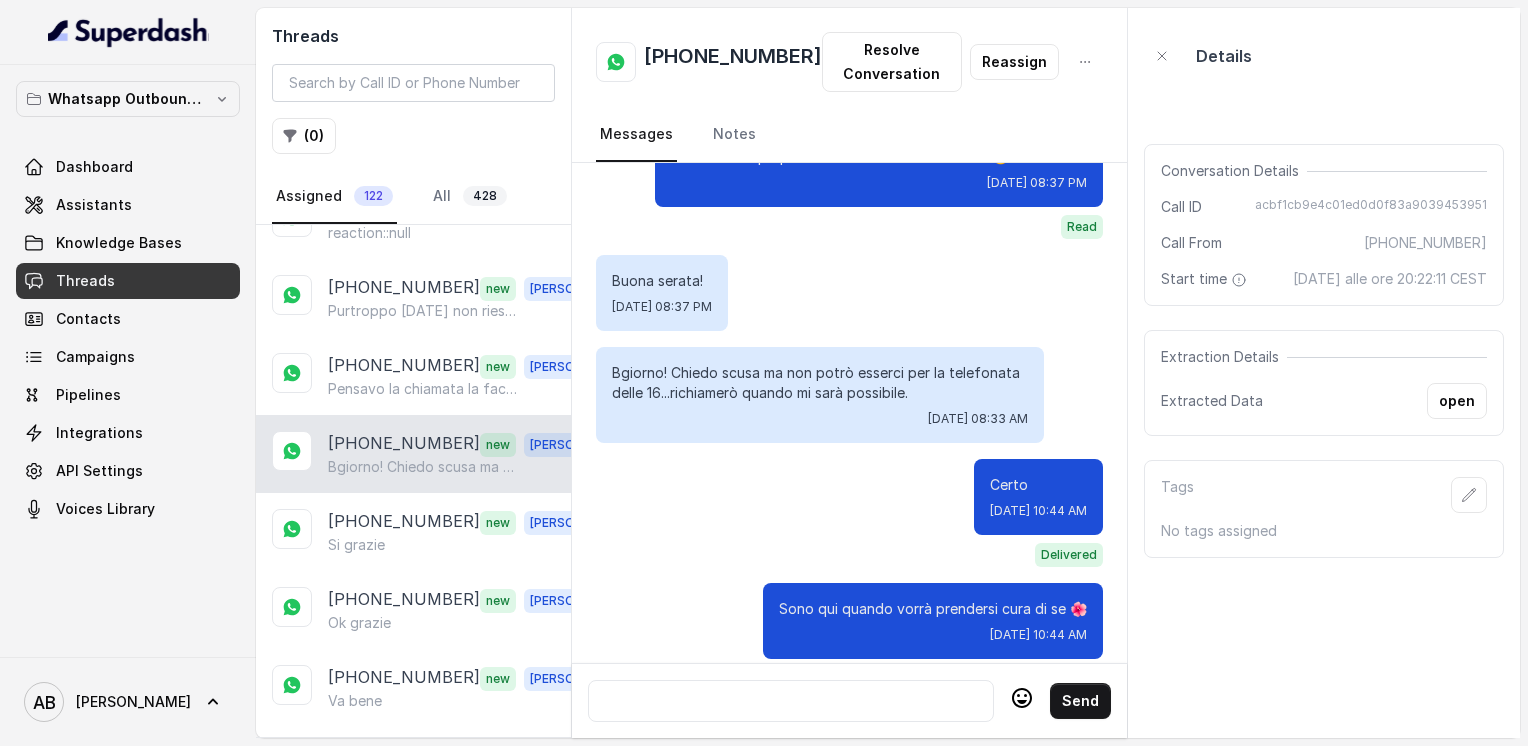 click at bounding box center [791, 701] 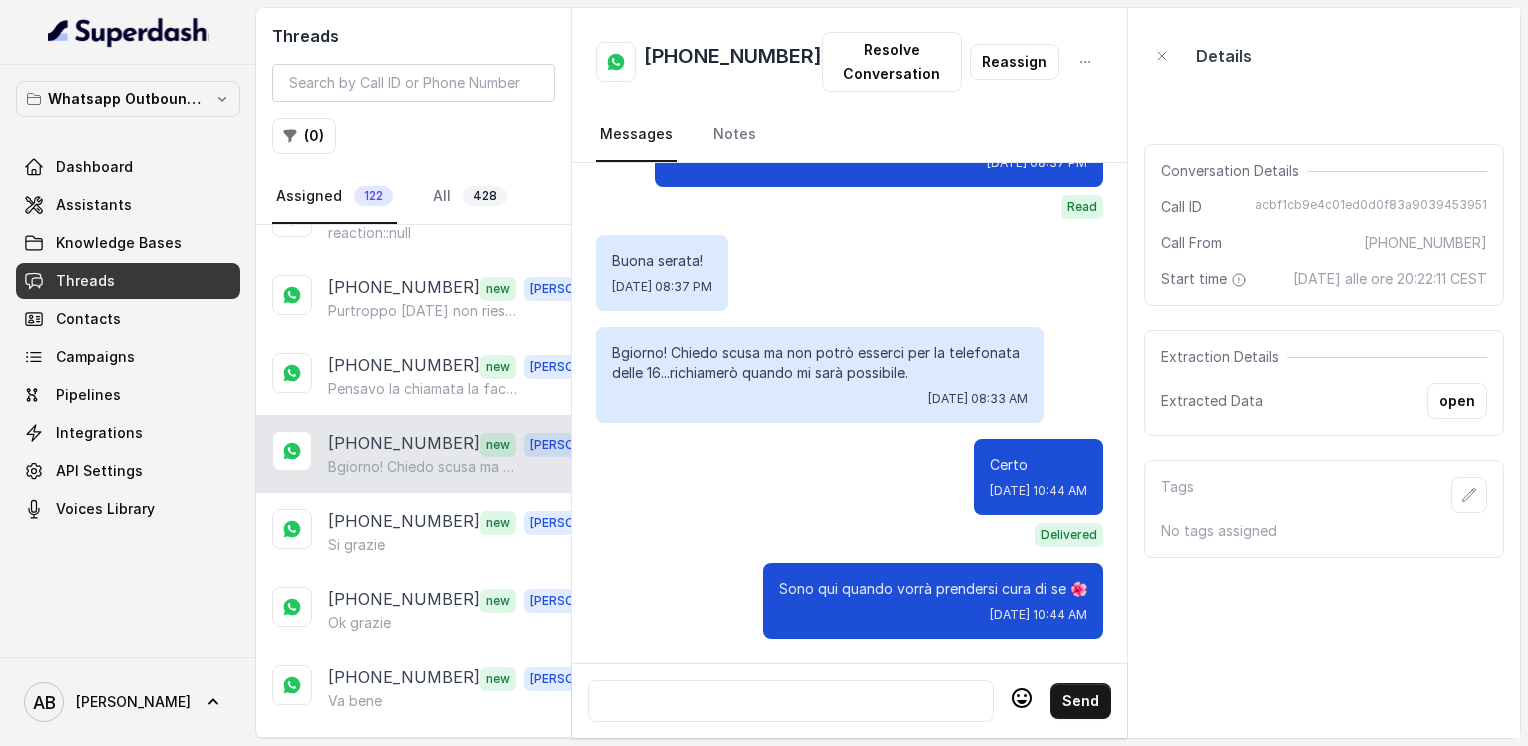 scroll, scrollTop: 2856, scrollLeft: 0, axis: vertical 